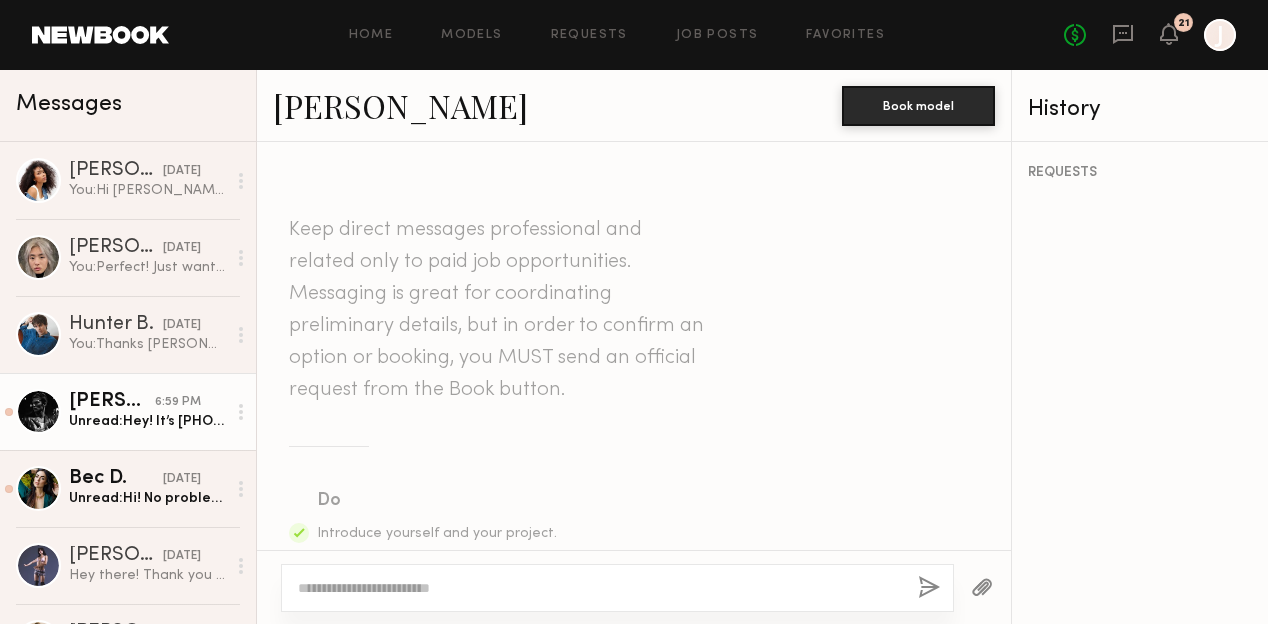 scroll, scrollTop: 0, scrollLeft: 0, axis: both 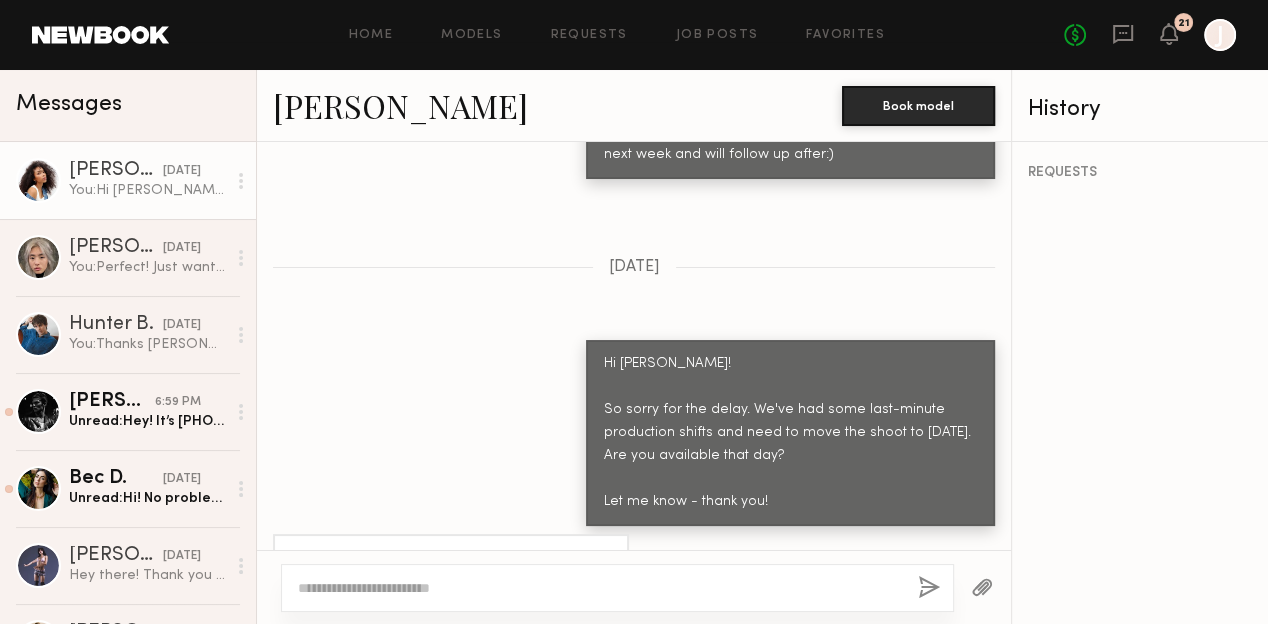 click on "[PERSON_NAME]" 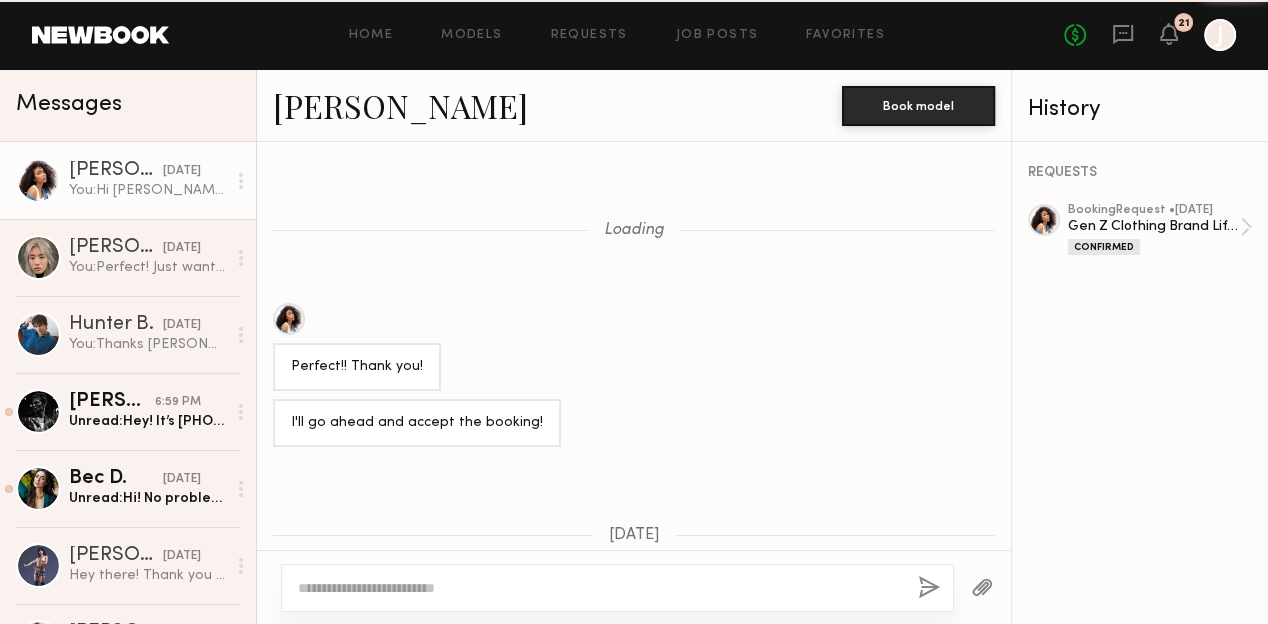 scroll, scrollTop: 3017, scrollLeft: 0, axis: vertical 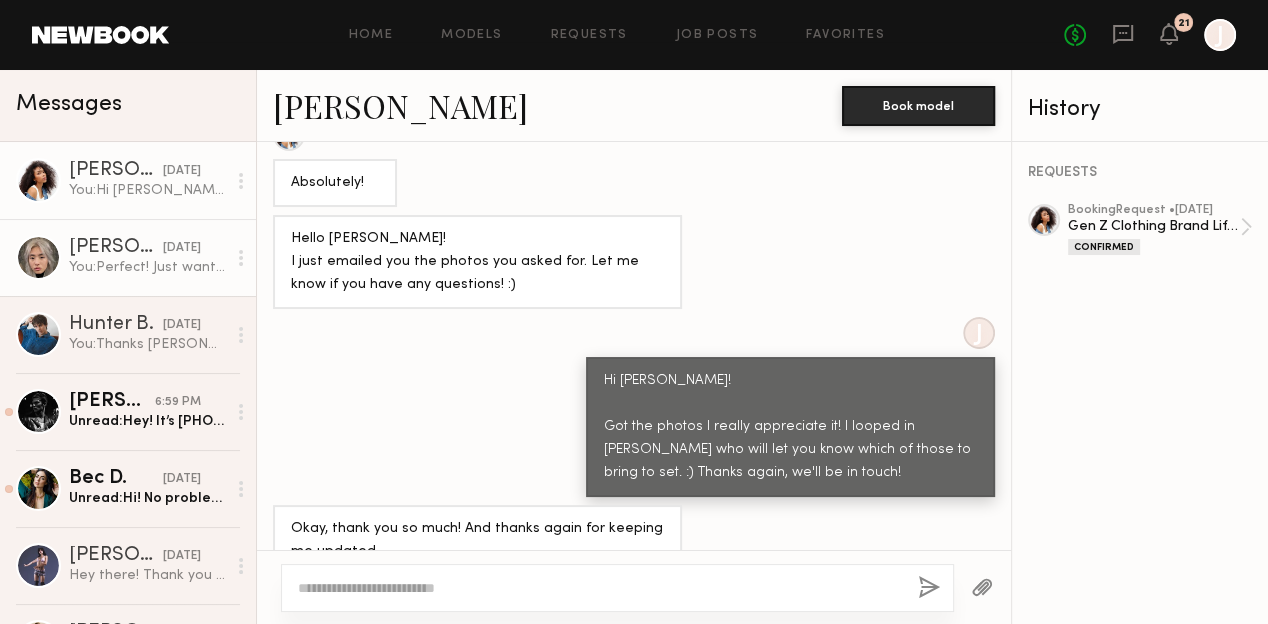 click on "You:  Perfect! Just want to confirm your hair is still bleached? The client loves the bleached color of it. :)" 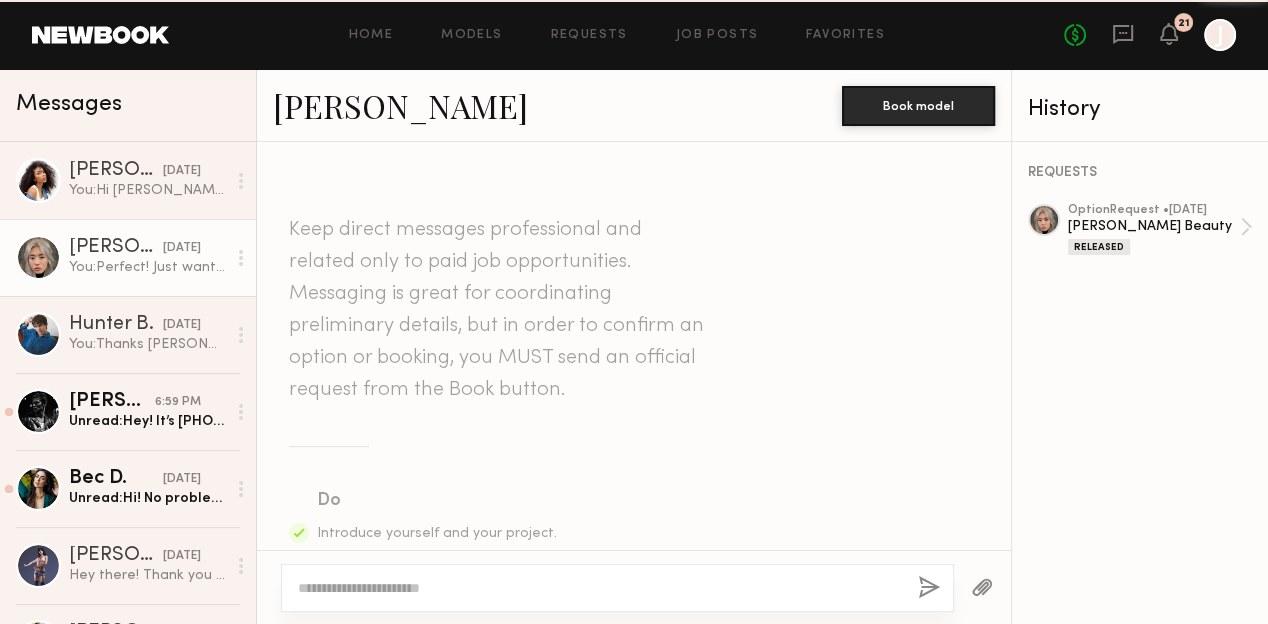 scroll, scrollTop: 4184, scrollLeft: 0, axis: vertical 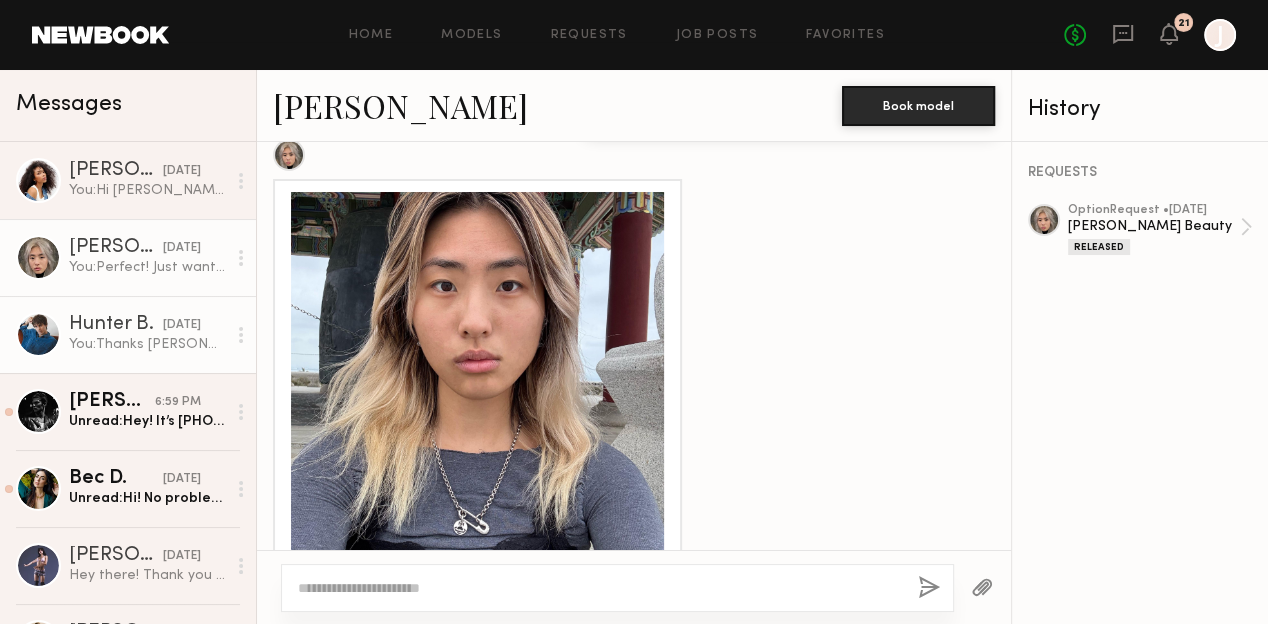 click on "Hunter B." 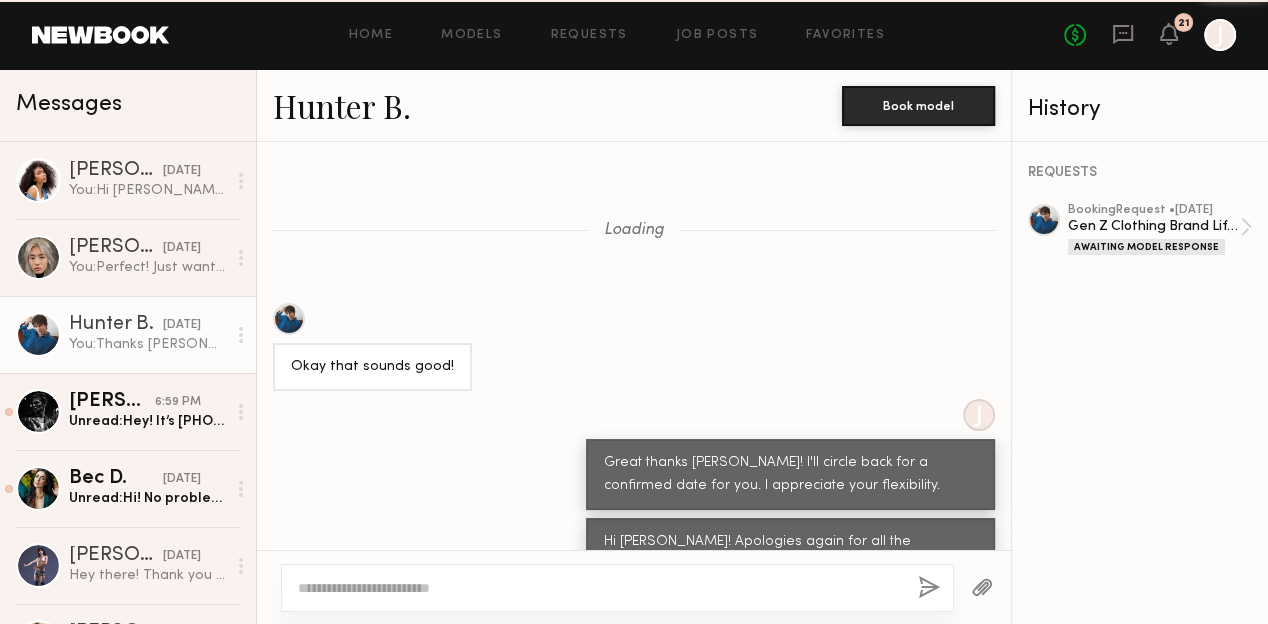 scroll, scrollTop: 1624, scrollLeft: 0, axis: vertical 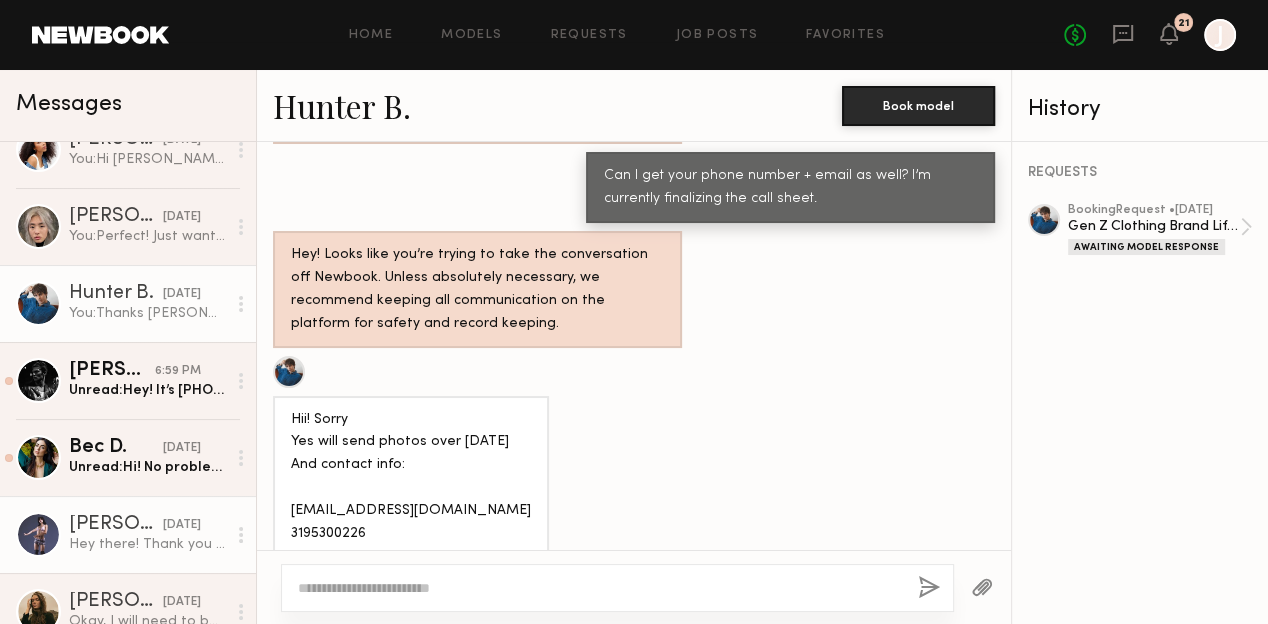 click on "[PERSON_NAME]" 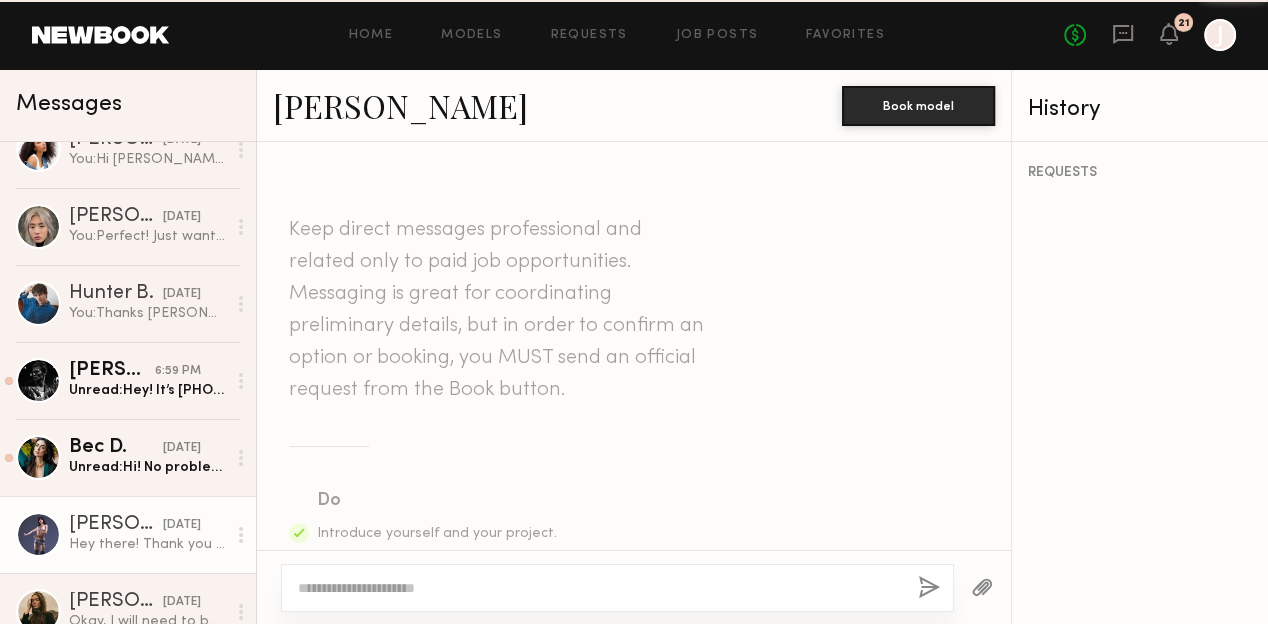 scroll, scrollTop: 1976, scrollLeft: 0, axis: vertical 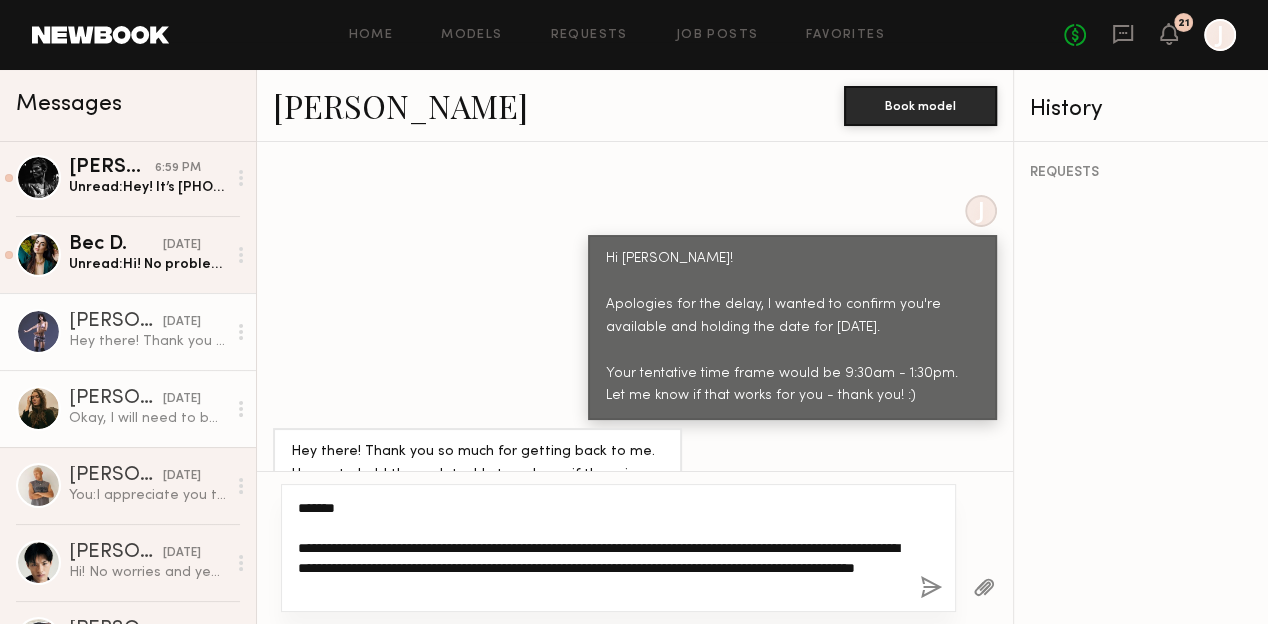 type on "**********" 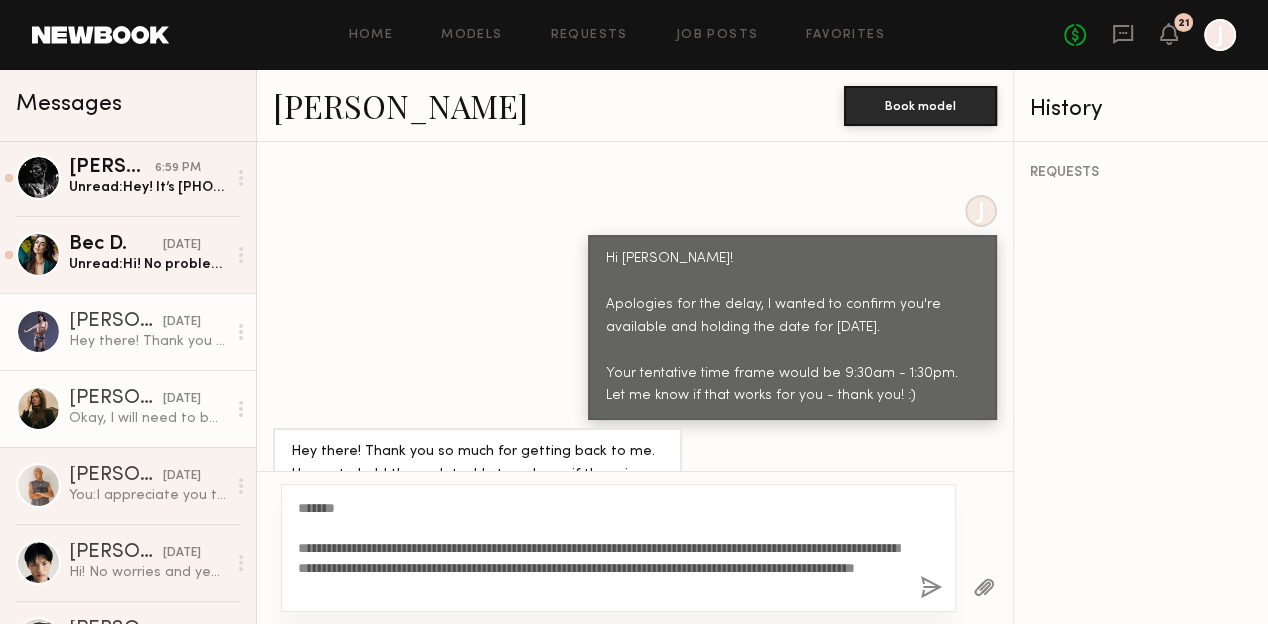 click on "Okay, I will need to be replaced. I apologize!" 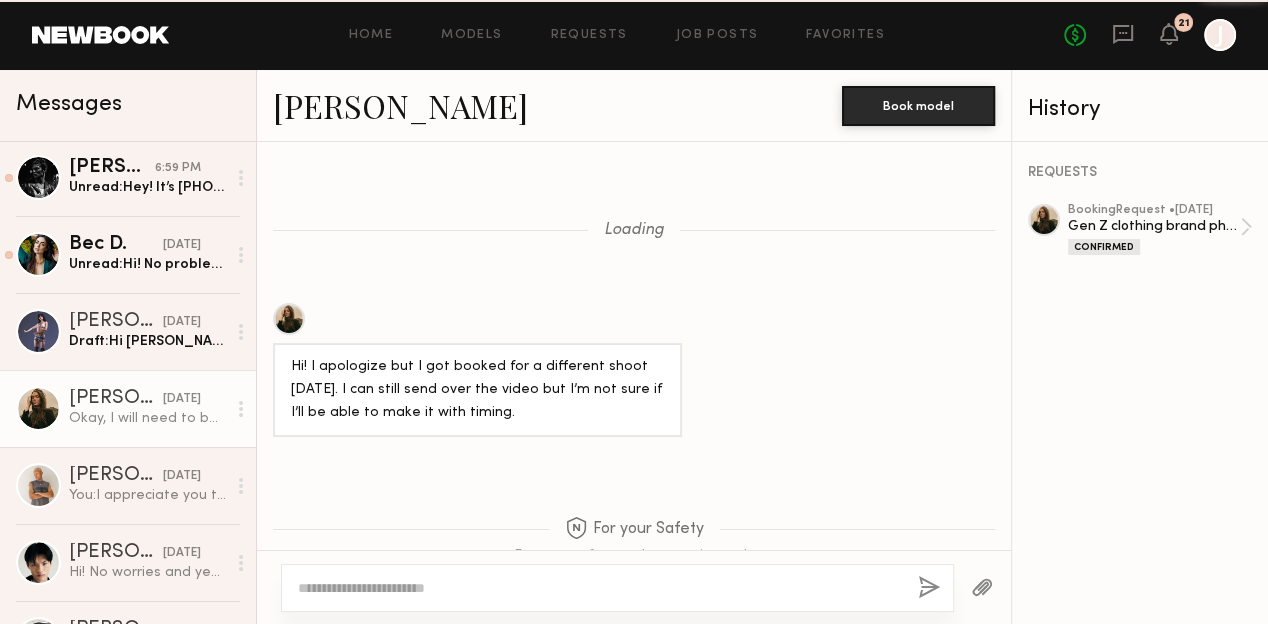 scroll, scrollTop: 4100, scrollLeft: 0, axis: vertical 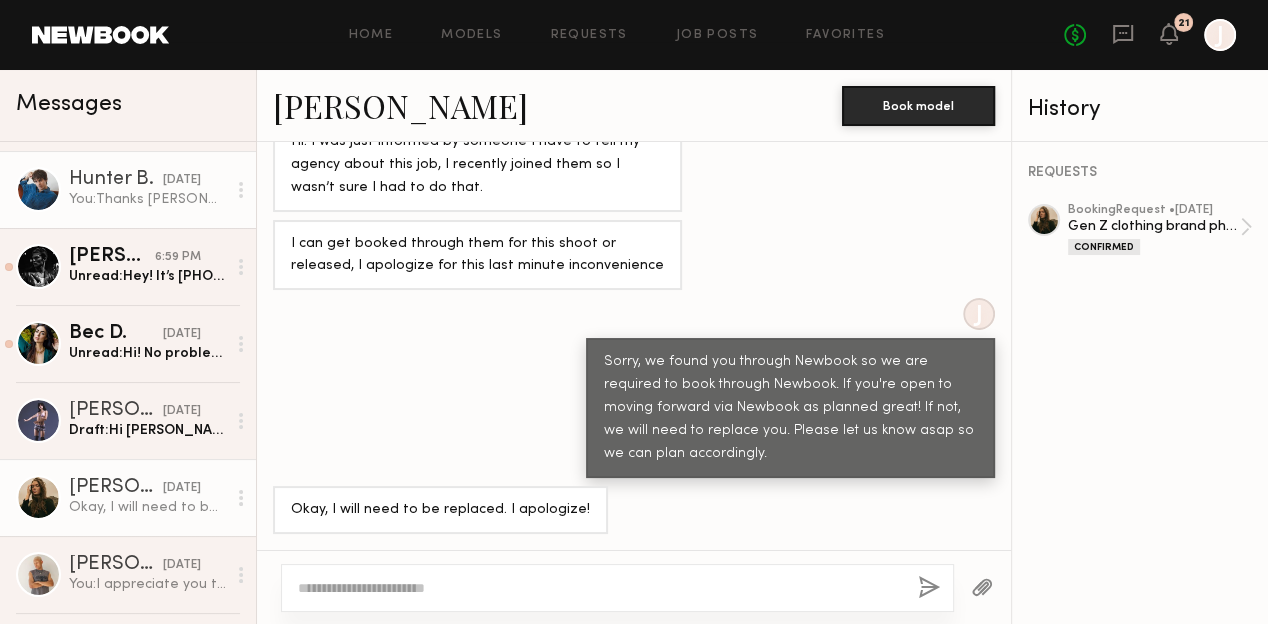 click on "[DATE]" 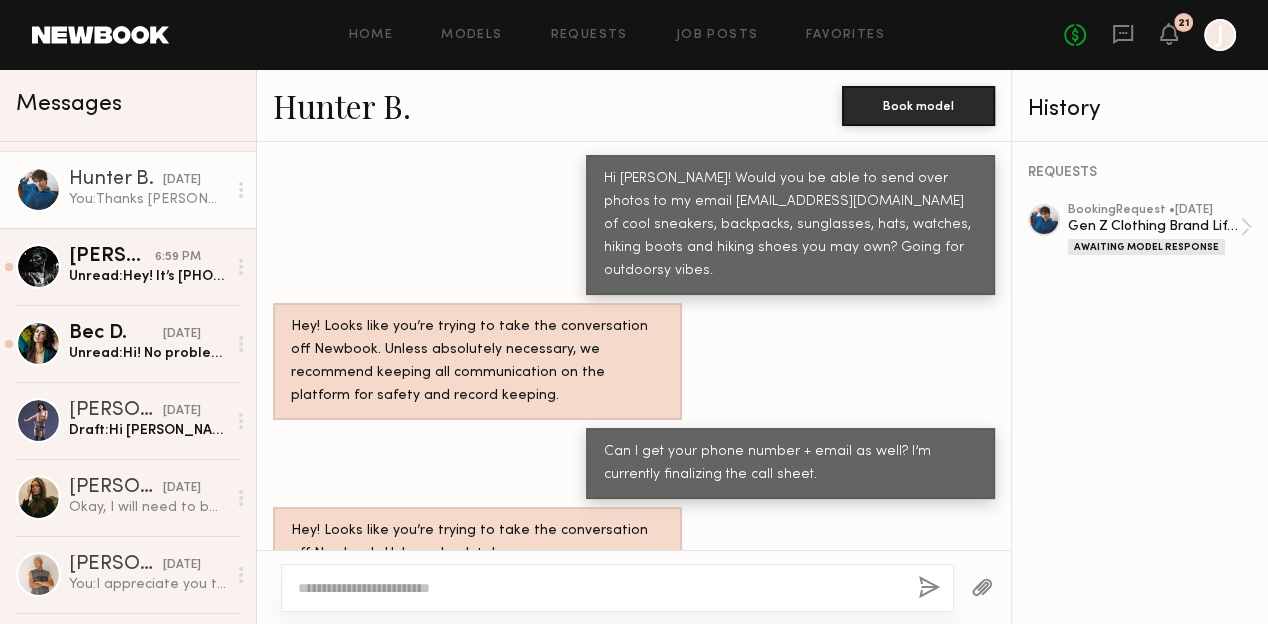 scroll, scrollTop: 1302, scrollLeft: 0, axis: vertical 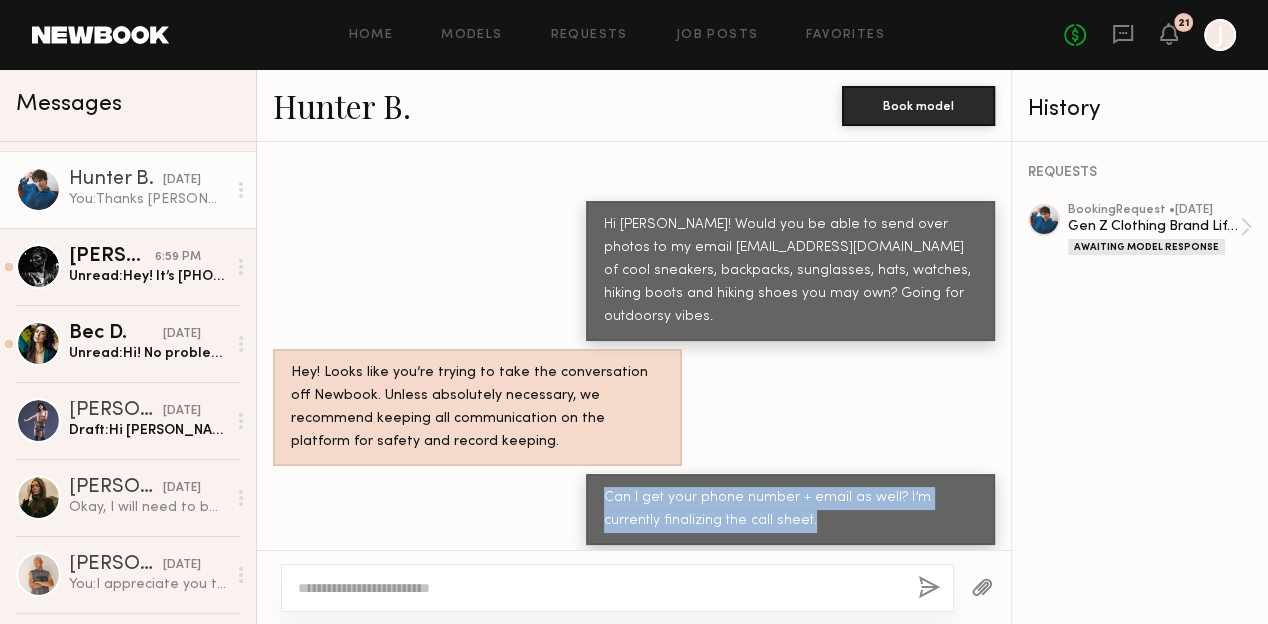 drag, startPoint x: 762, startPoint y: 446, endPoint x: 615, endPoint y: 404, distance: 152.88231 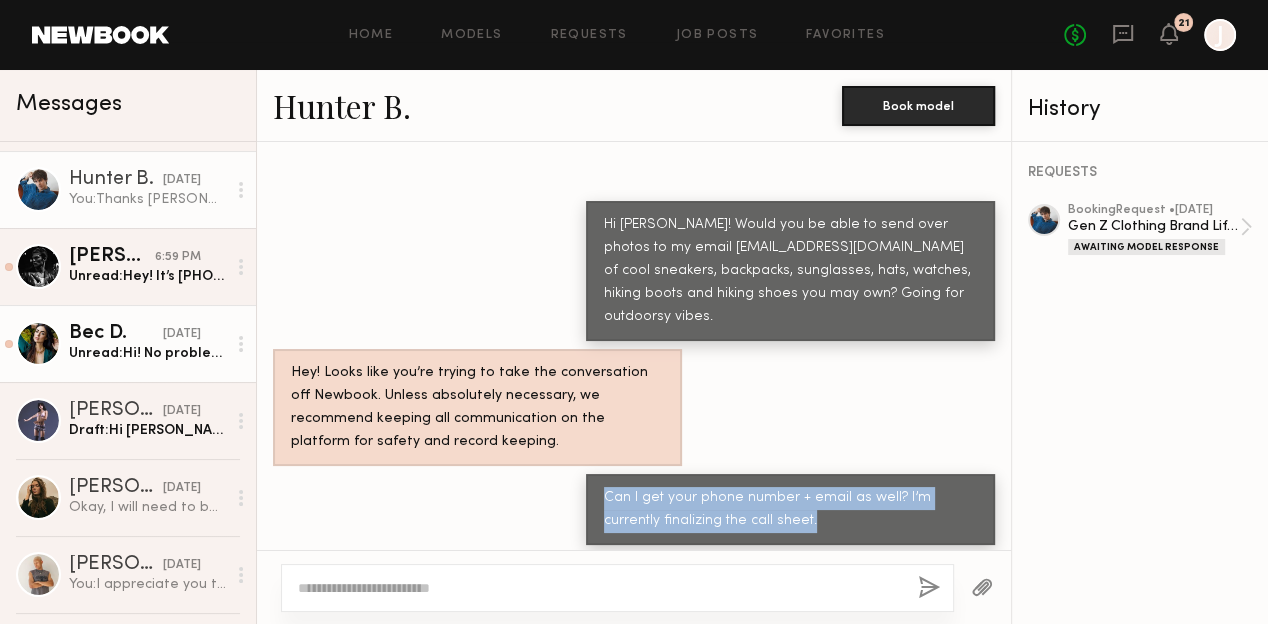 copy on "Can I get your phone number + email as well? I’m currently finalizing the call sheet." 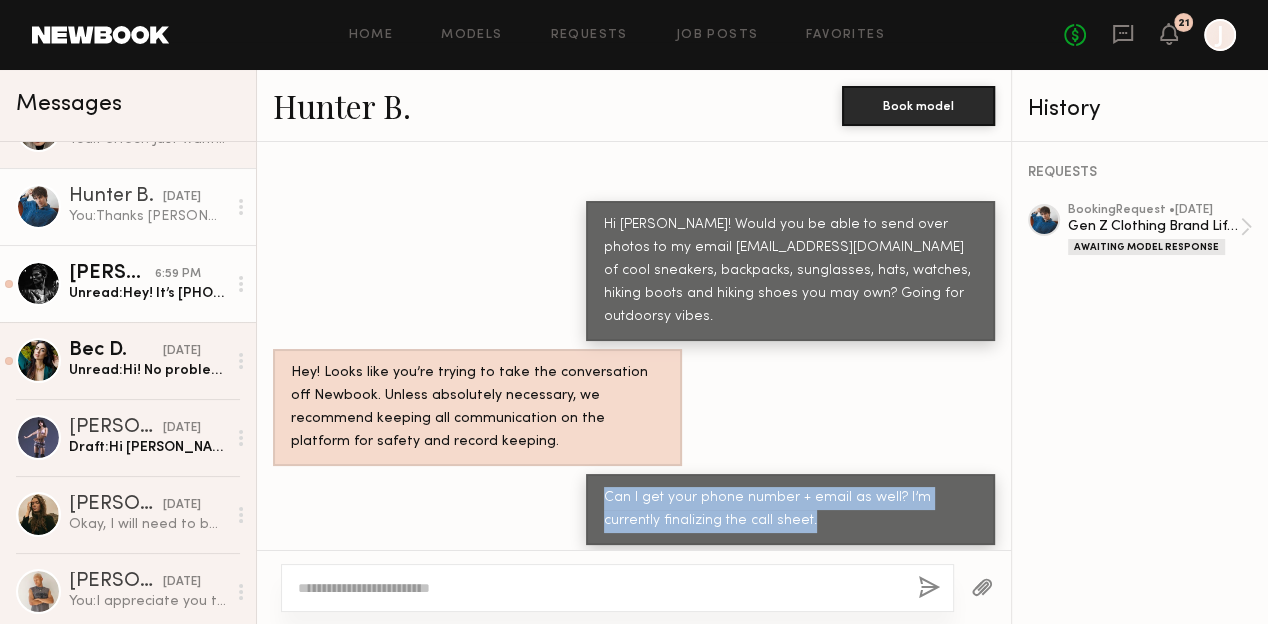 scroll, scrollTop: 252, scrollLeft: 0, axis: vertical 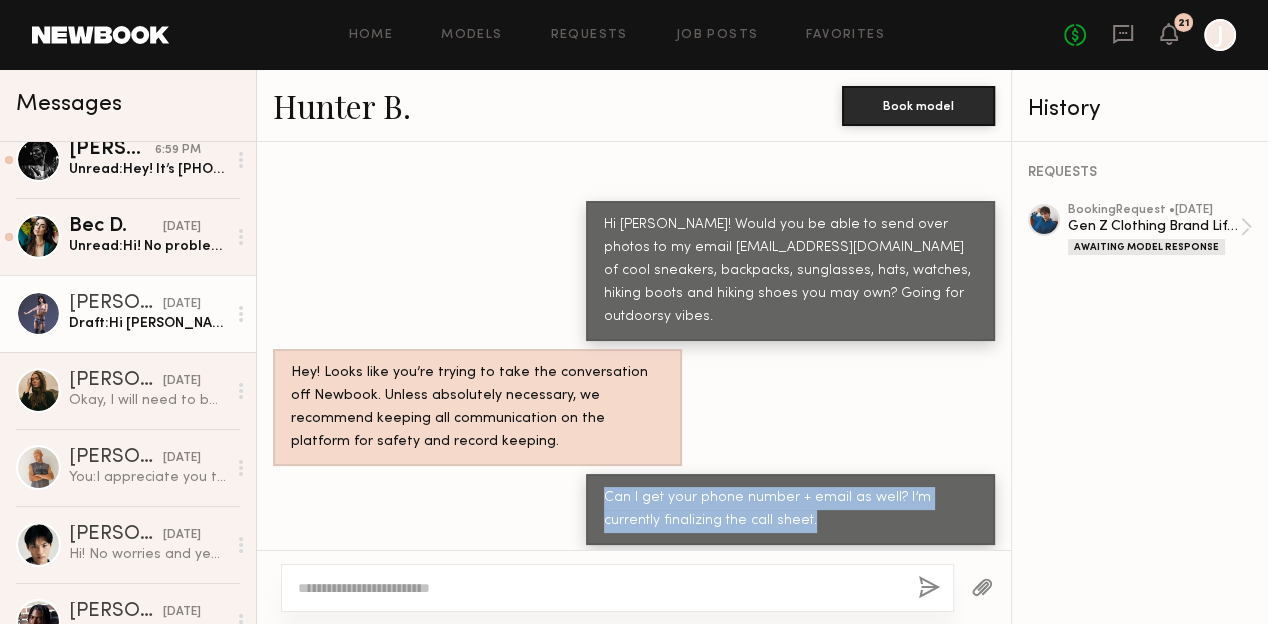 click on "Draft:  Hi [PERSON_NAME]!
Good news - the client would love to move forward with booking you for the 30th! I'll be sending over the official booking request shortly. Please confirm that would you can. I'll also be sending out a call sheet + follow up email" 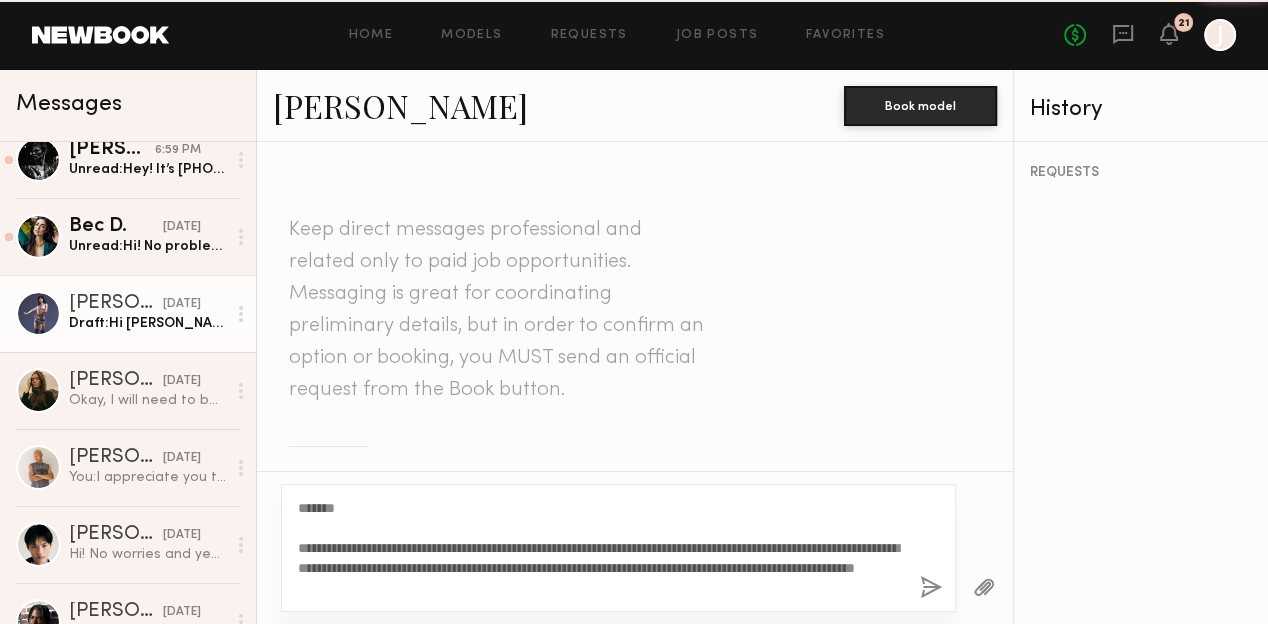 scroll, scrollTop: 1976, scrollLeft: 0, axis: vertical 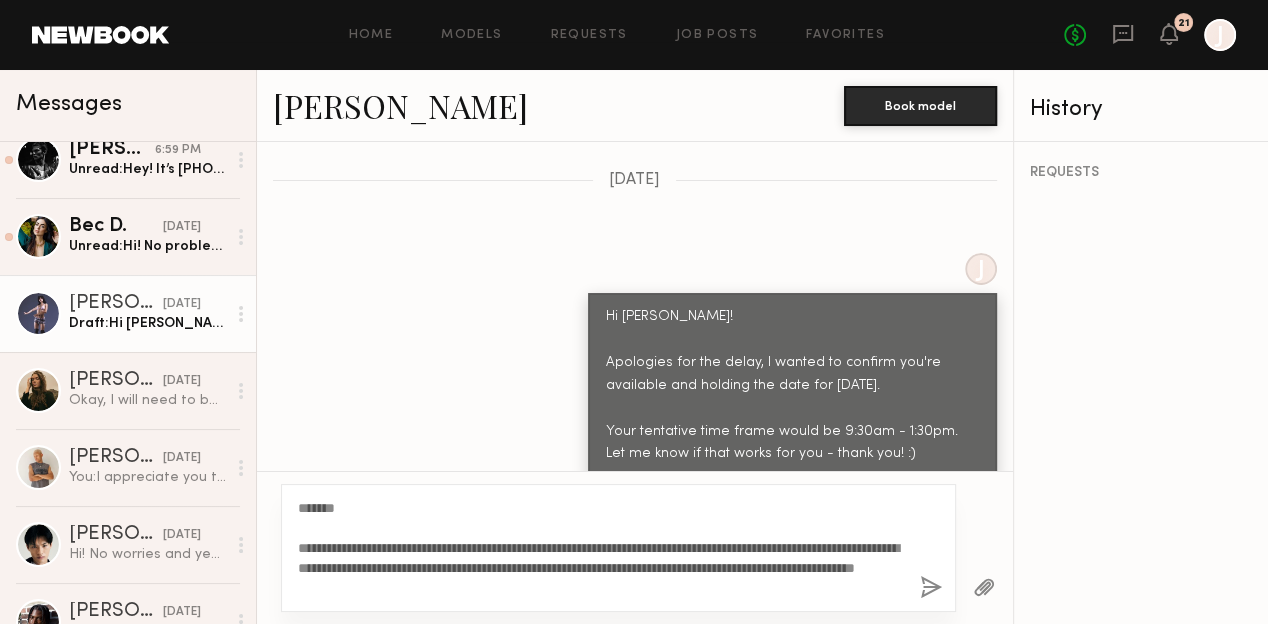click on "**********" 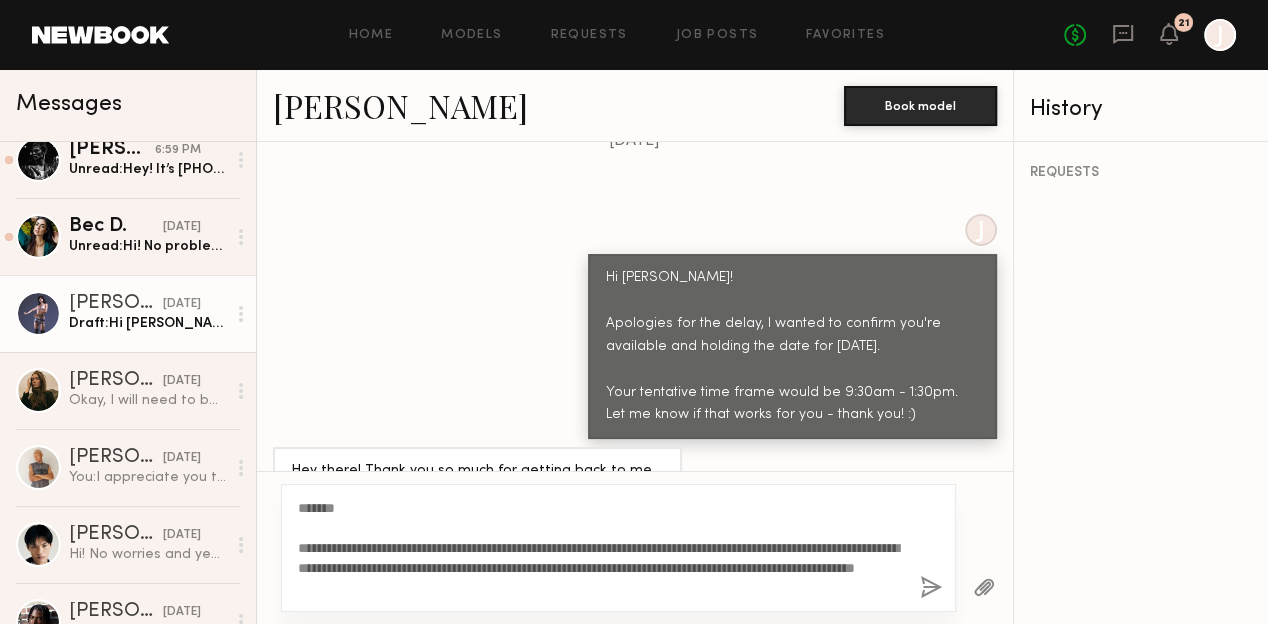 scroll, scrollTop: 2040, scrollLeft: 0, axis: vertical 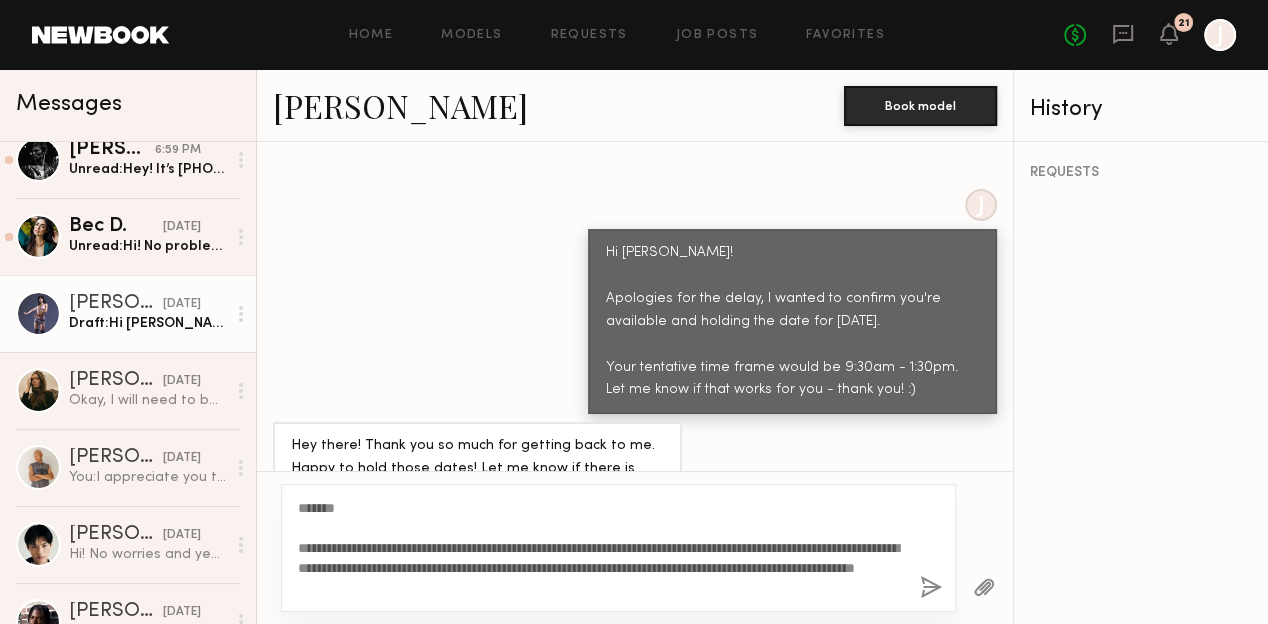 click on "**********" 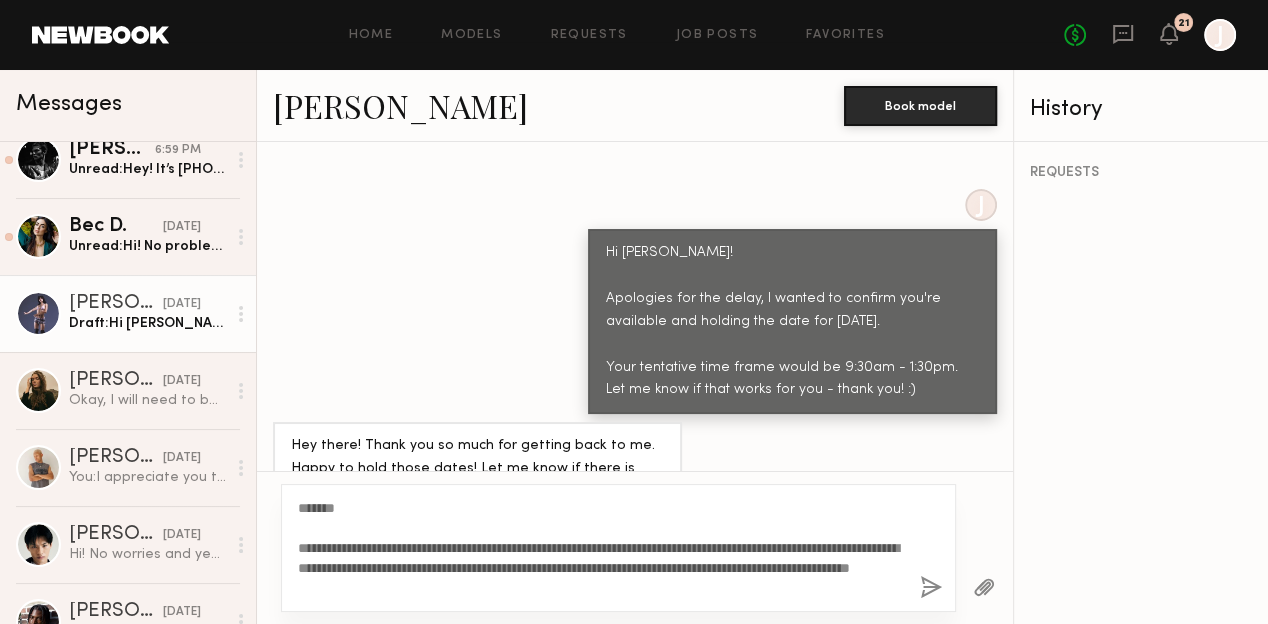 click on "**********" 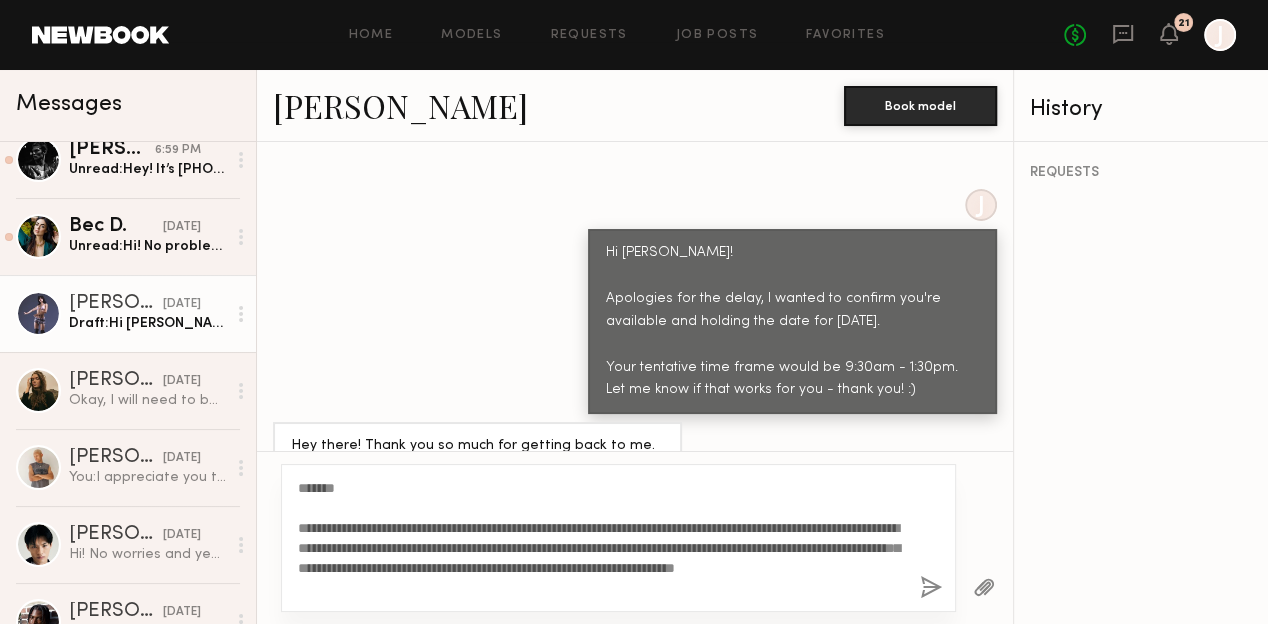 click on "**********" 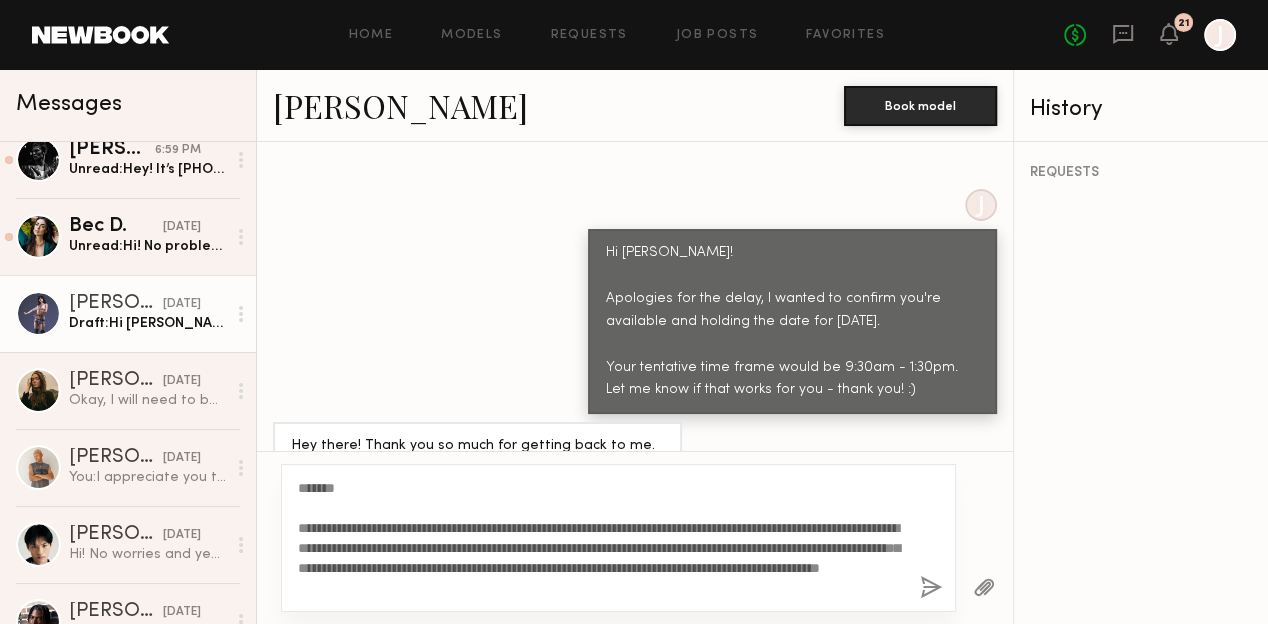 click on "**********" 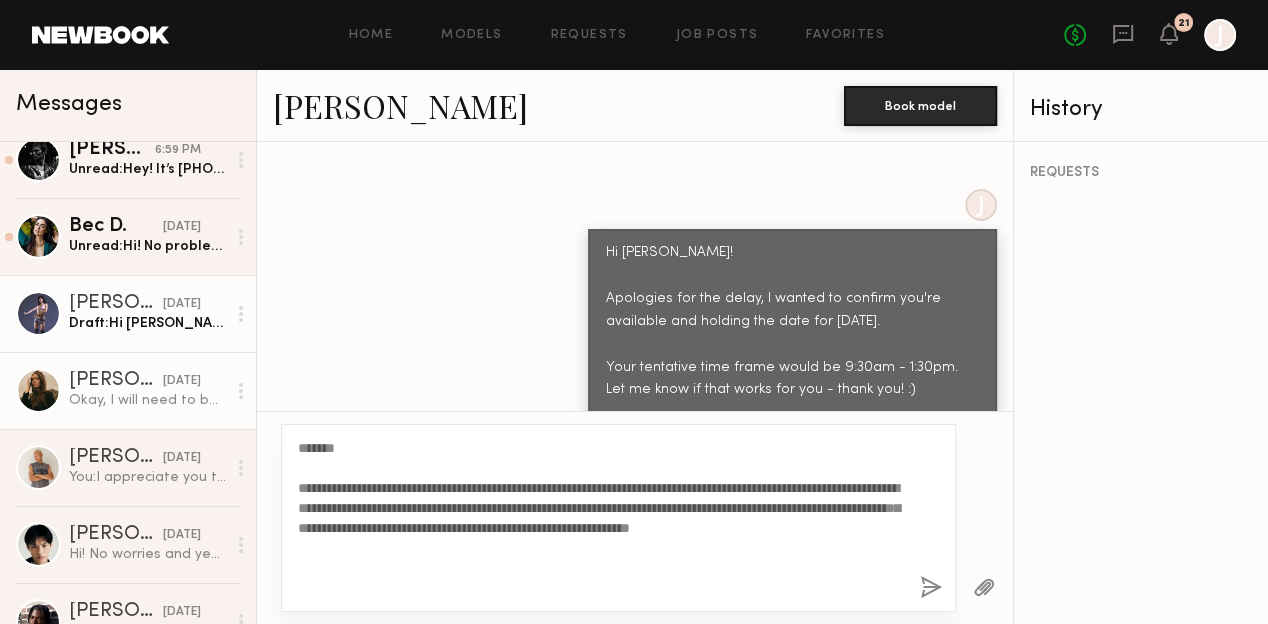 type on "**********" 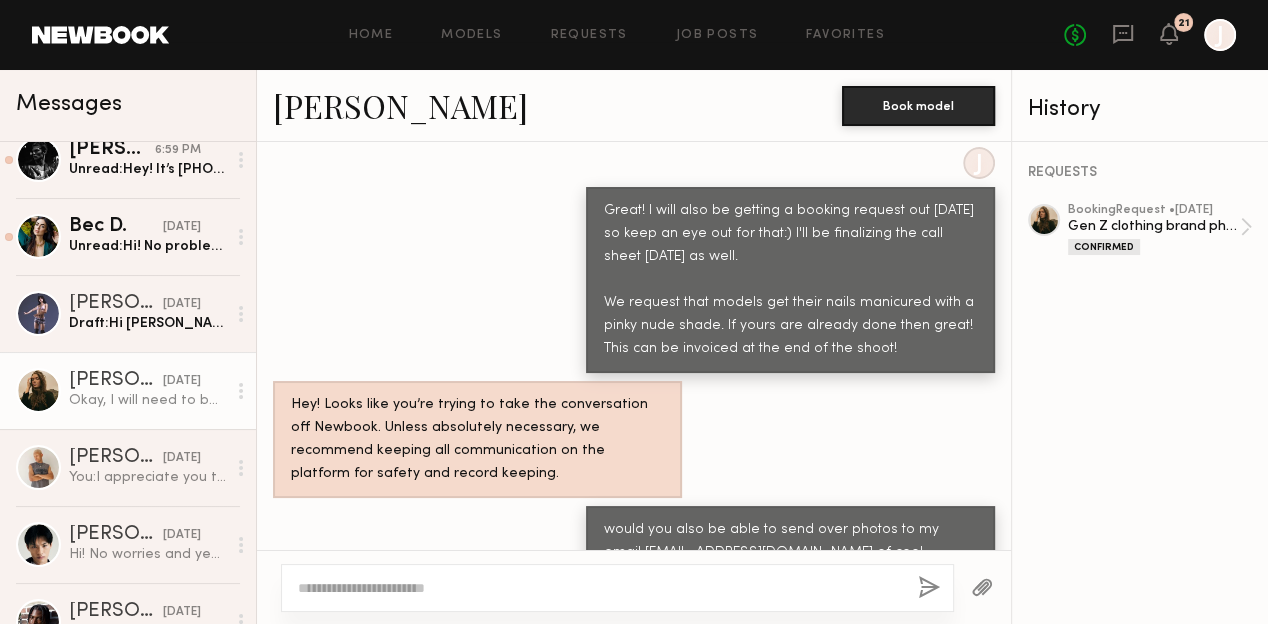 scroll, scrollTop: 2307, scrollLeft: 0, axis: vertical 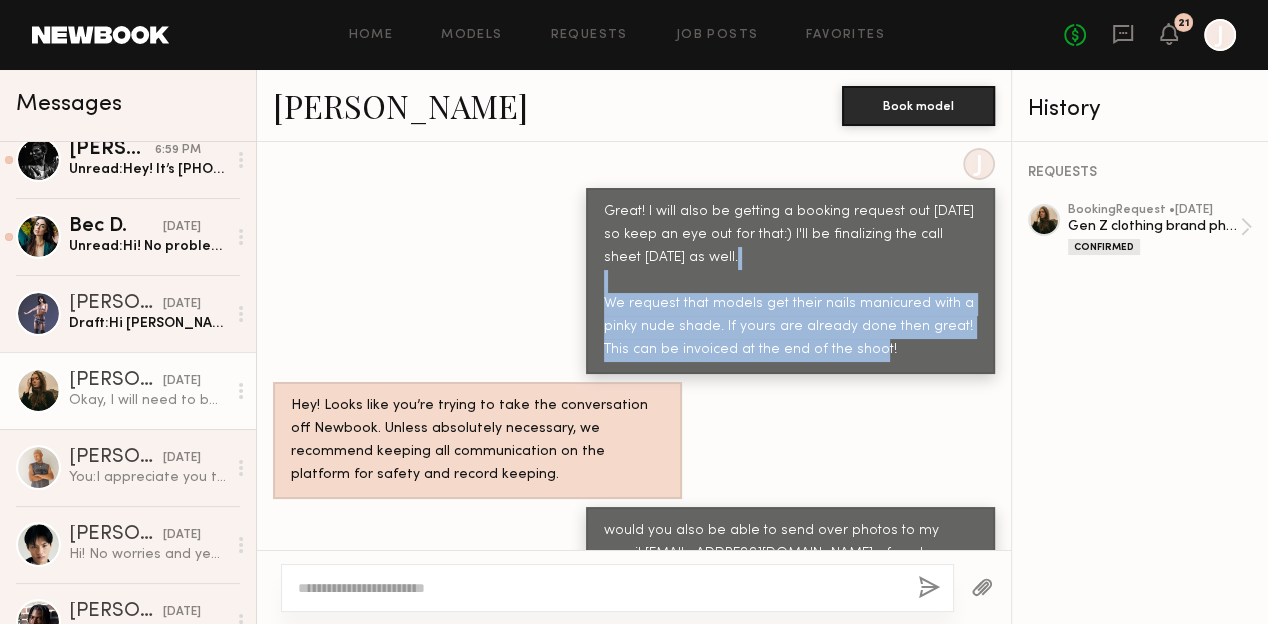 drag, startPoint x: 900, startPoint y: 359, endPoint x: 604, endPoint y: 320, distance: 298.5582 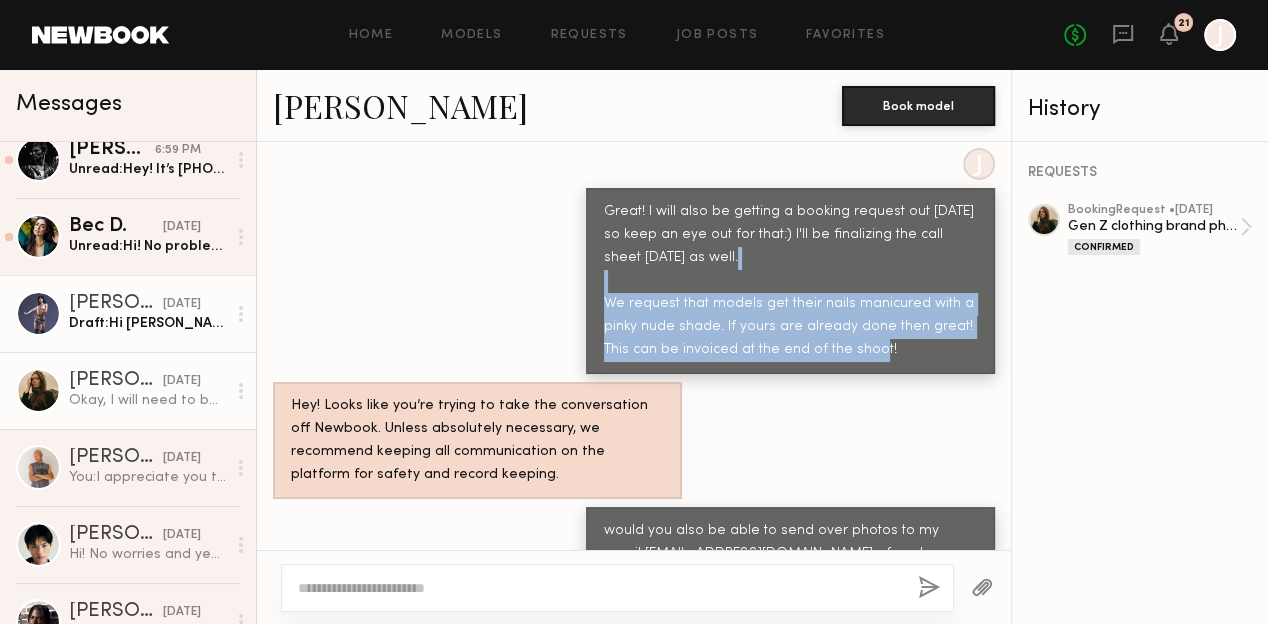 click on "[DATE]" 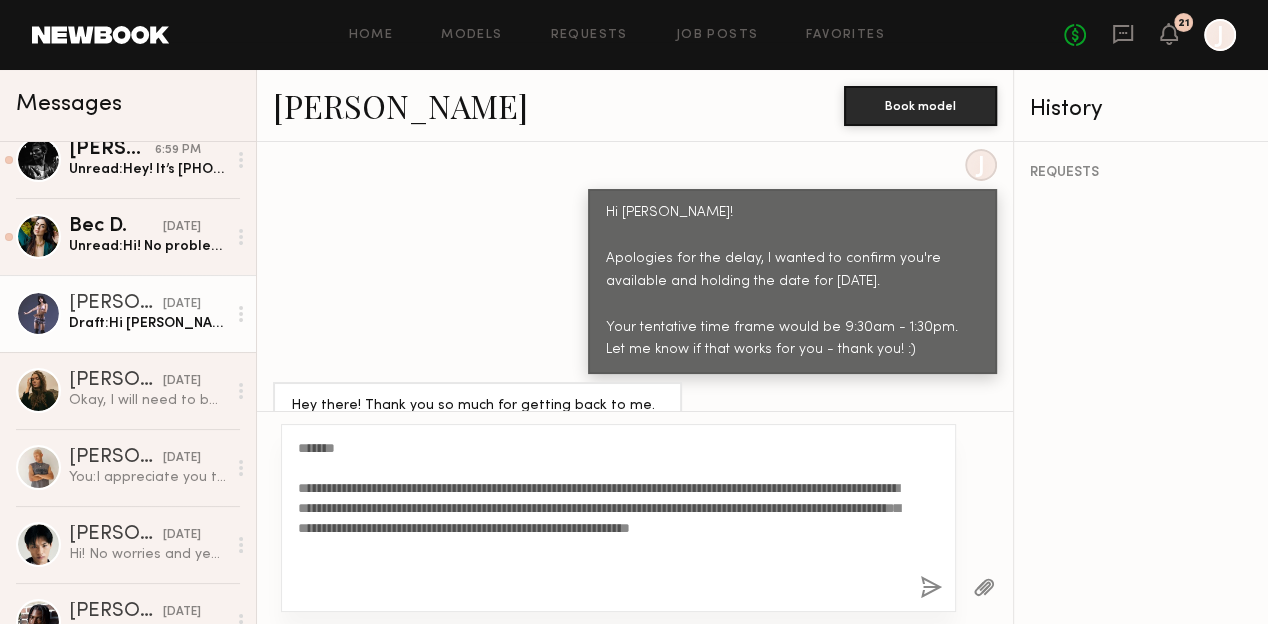 scroll, scrollTop: 2095, scrollLeft: 0, axis: vertical 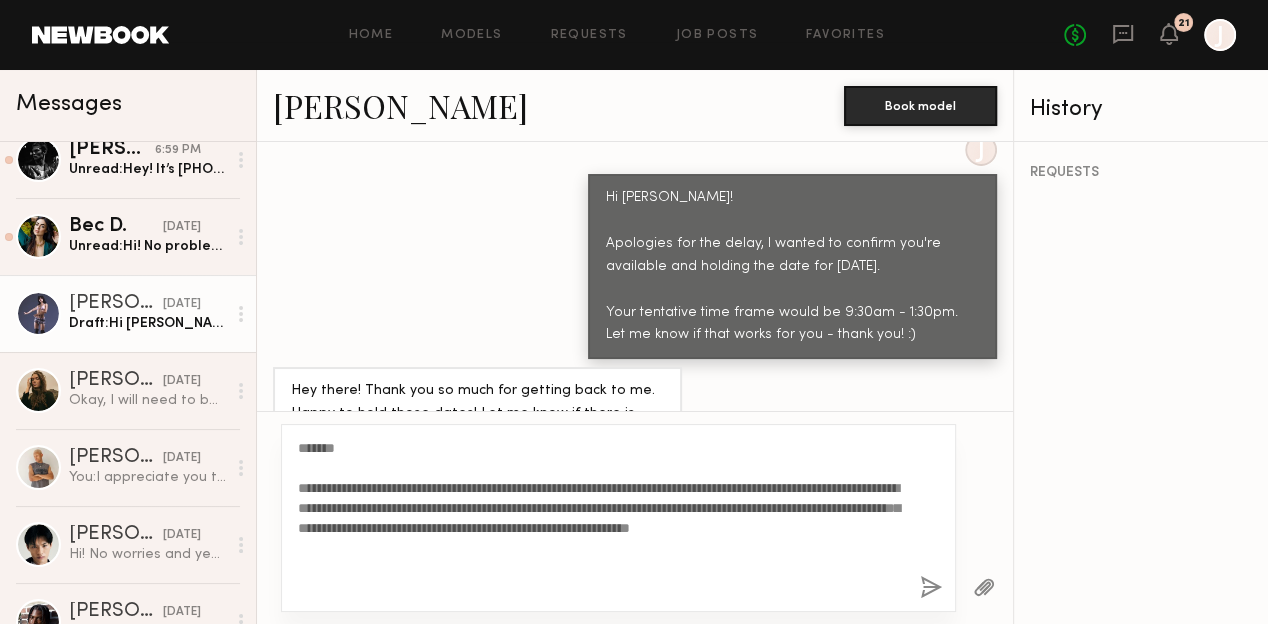click on "**********" 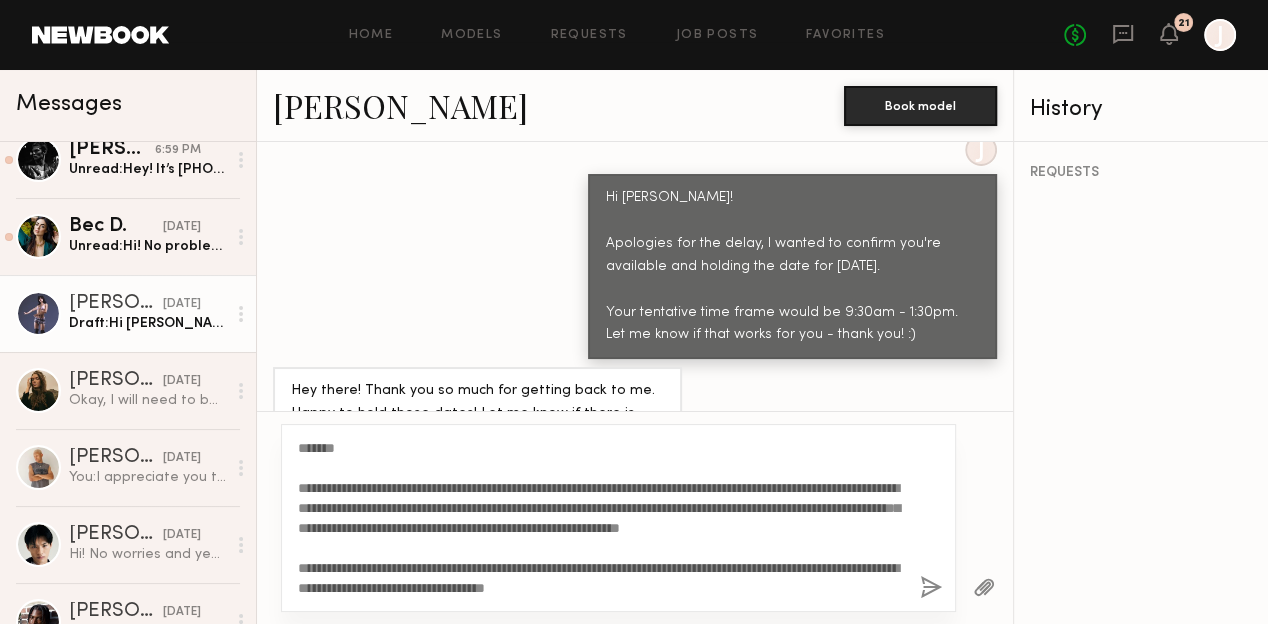 scroll, scrollTop: 17, scrollLeft: 0, axis: vertical 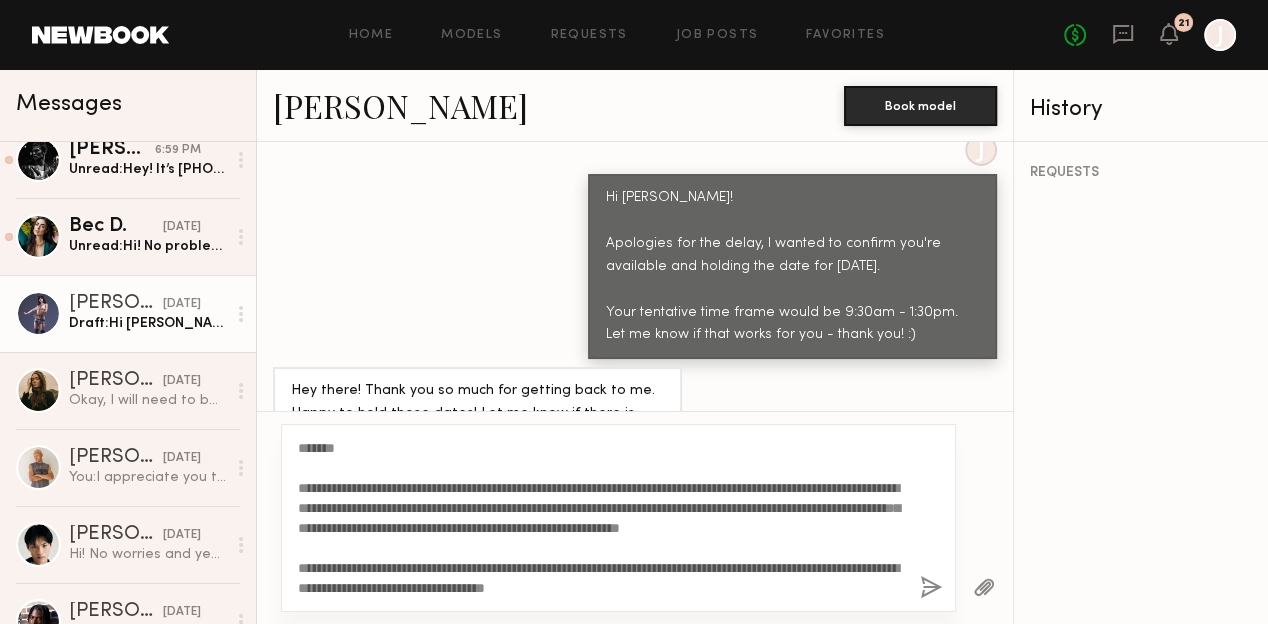 drag, startPoint x: 692, startPoint y: 595, endPoint x: 409, endPoint y: 589, distance: 283.0636 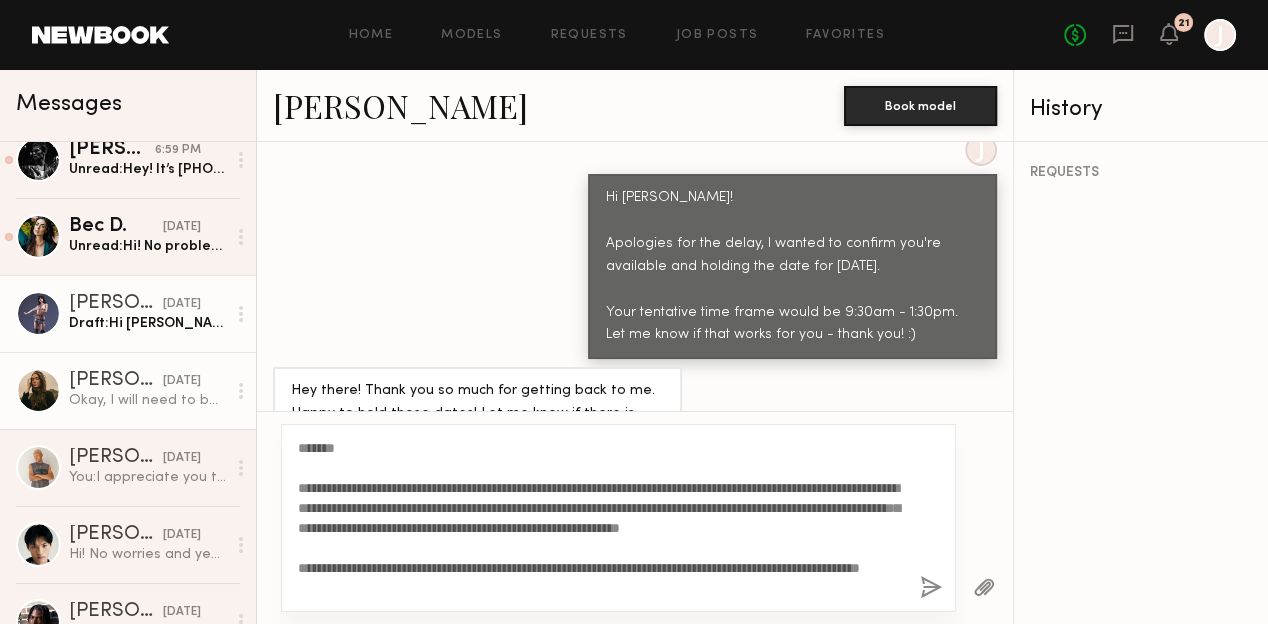 type on "**********" 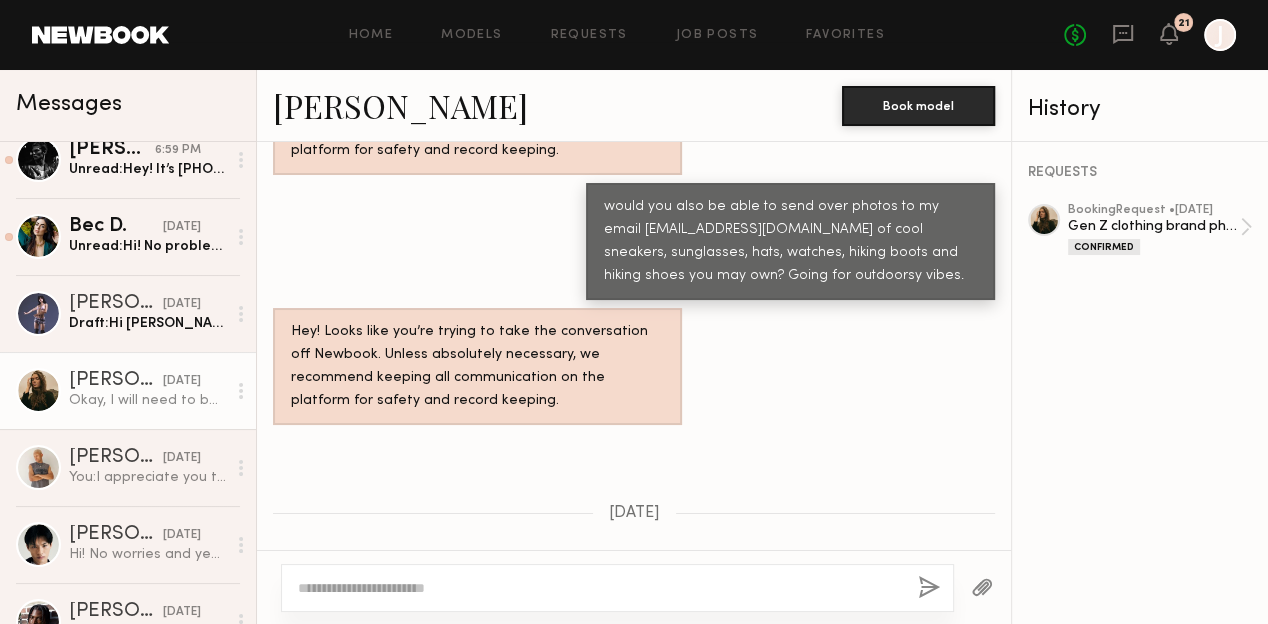 scroll, scrollTop: 2576, scrollLeft: 0, axis: vertical 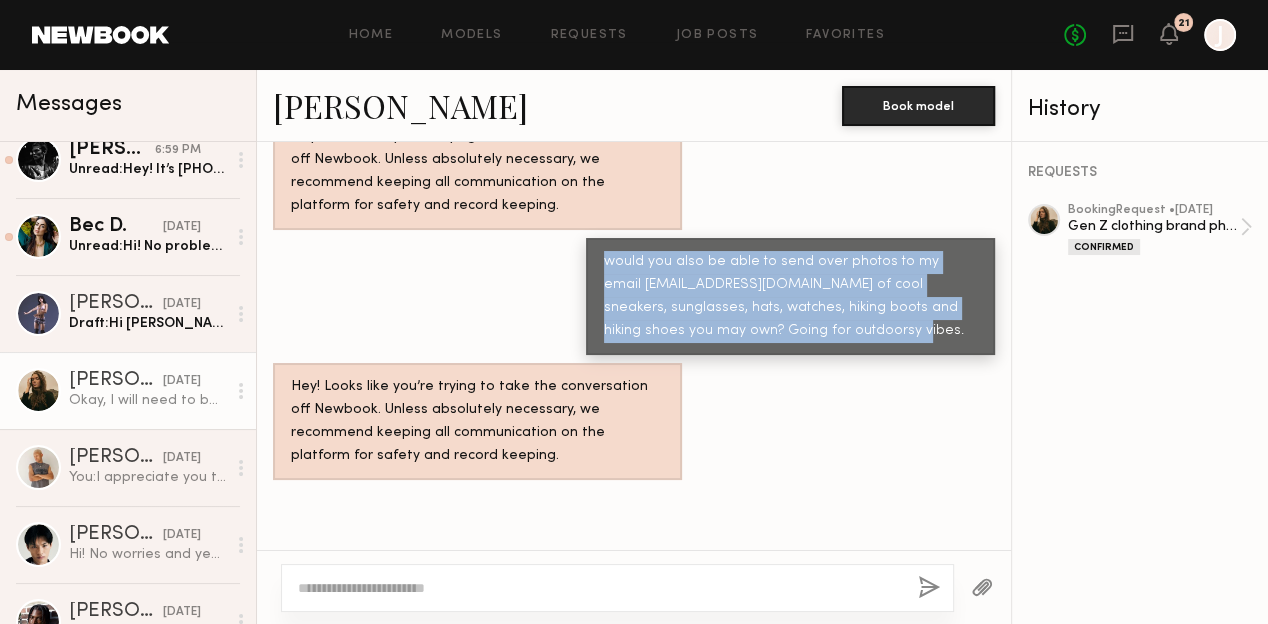 drag, startPoint x: 827, startPoint y: 348, endPoint x: 598, endPoint y: 279, distance: 239.1694 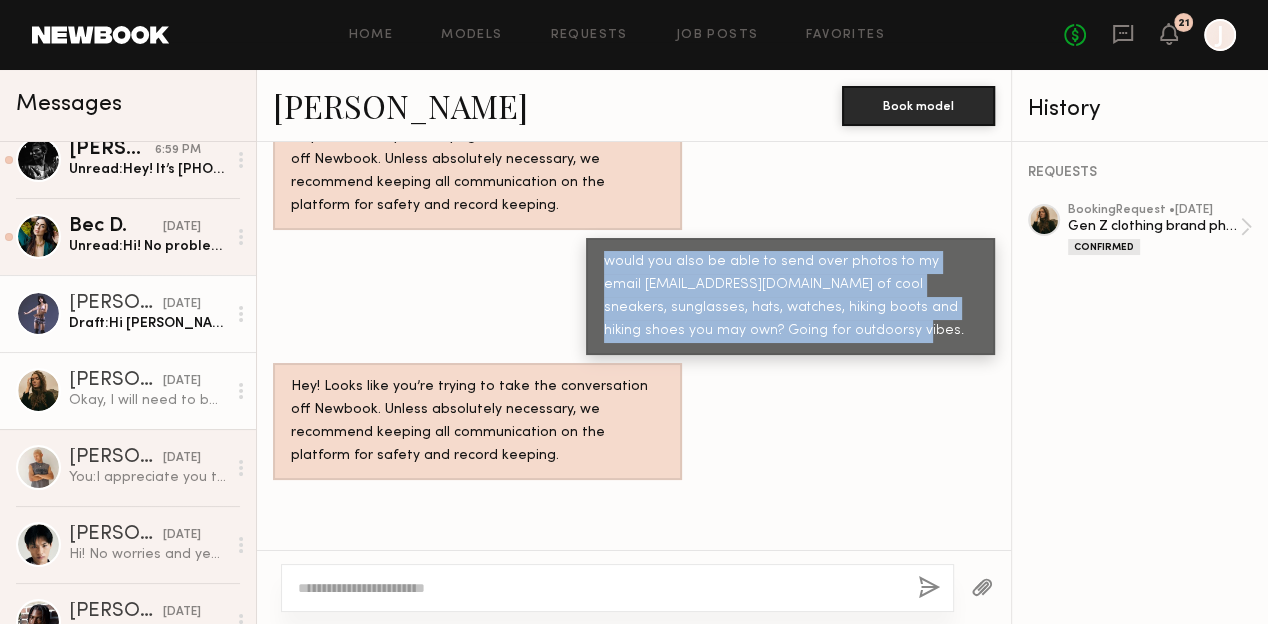 copy on "would you also be able to send over photos to my email [EMAIL_ADDRESS][DOMAIN_NAME] of cool sneakers, sunglasses, hats, watches, hiking boots and hiking shoes you may own? Going for outdoorsy vibes." 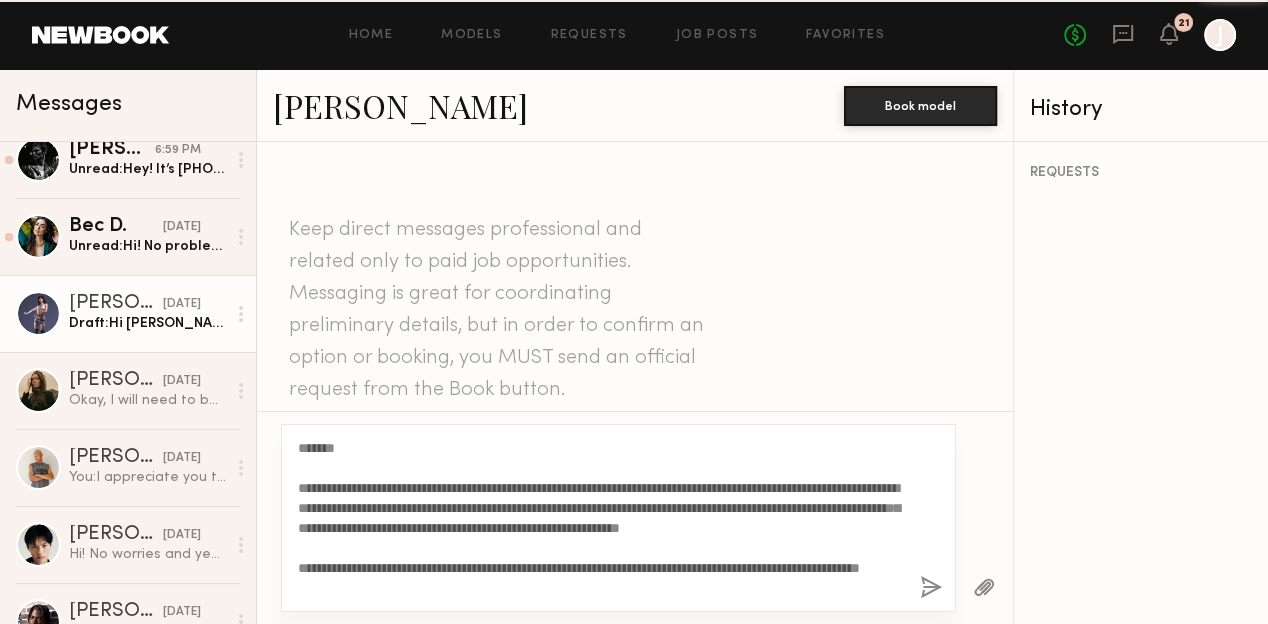 scroll, scrollTop: 1976, scrollLeft: 0, axis: vertical 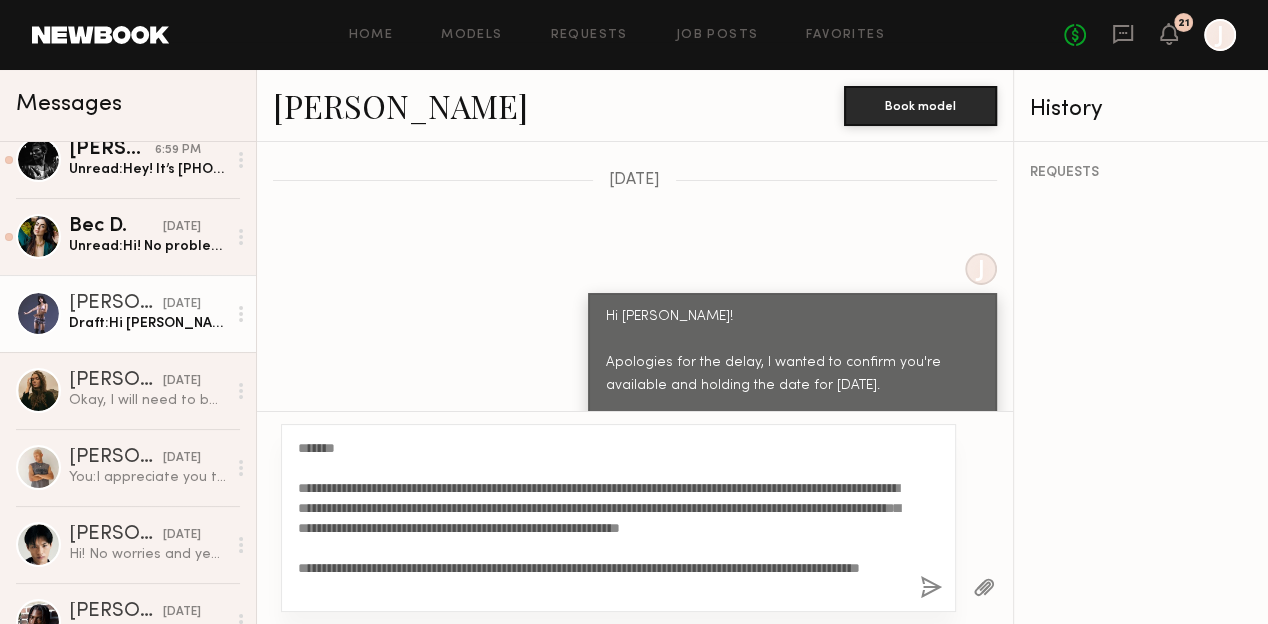 click on "**********" 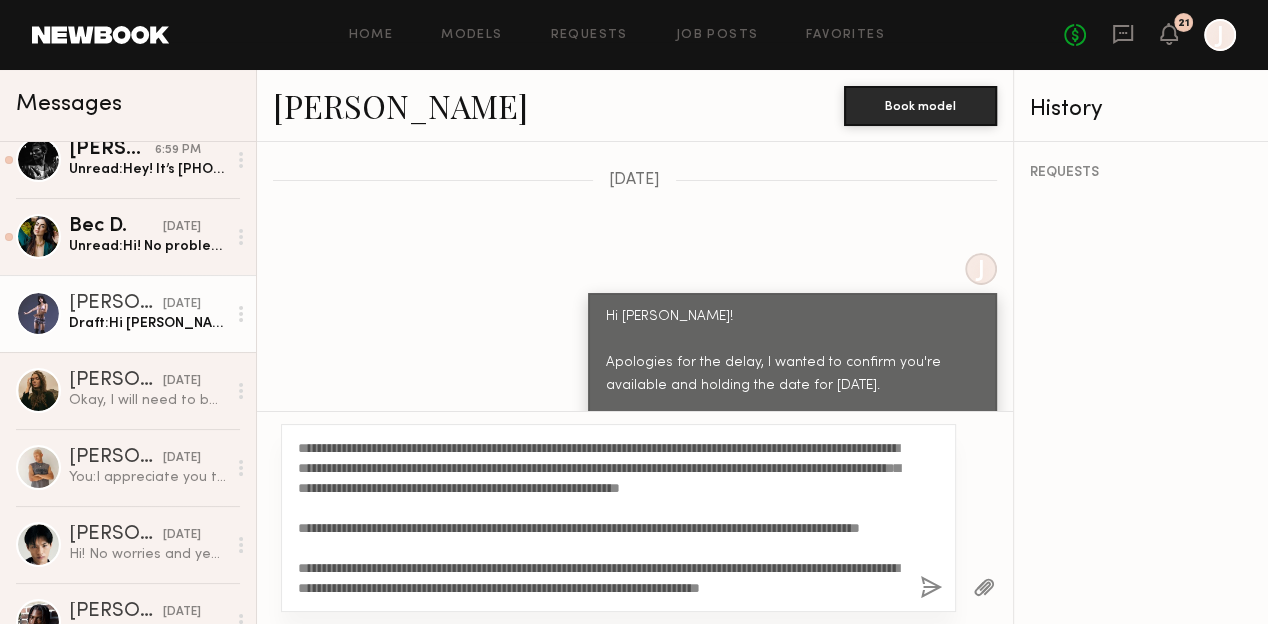 scroll, scrollTop: 97, scrollLeft: 0, axis: vertical 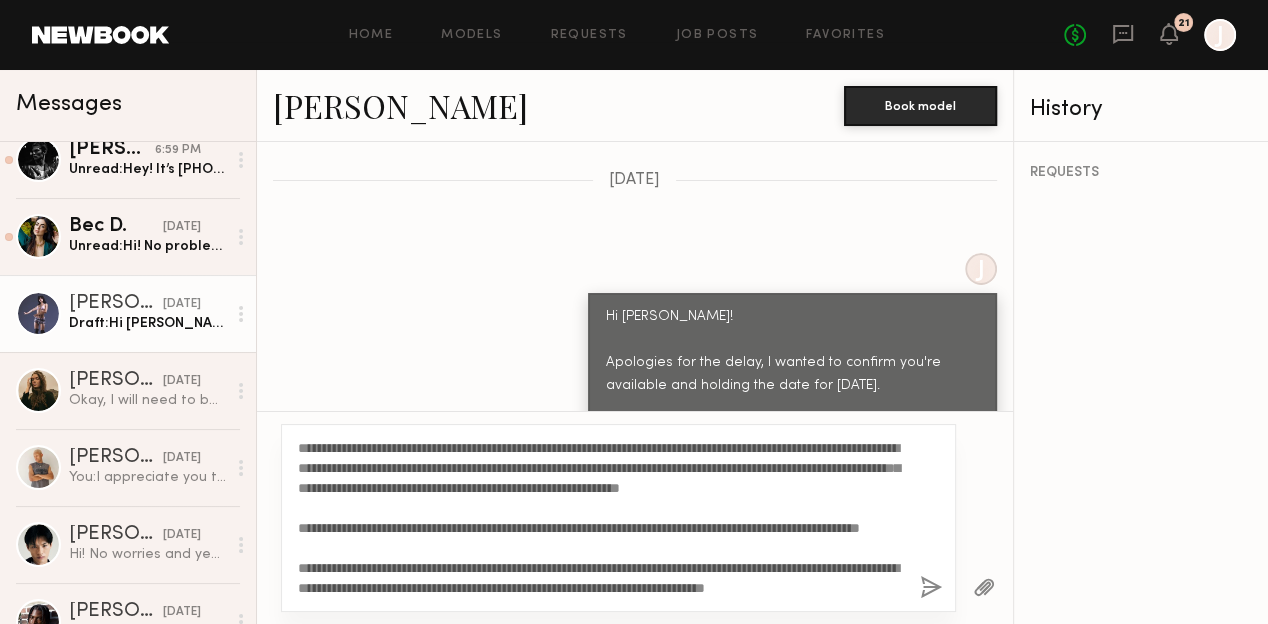 click on "**********" 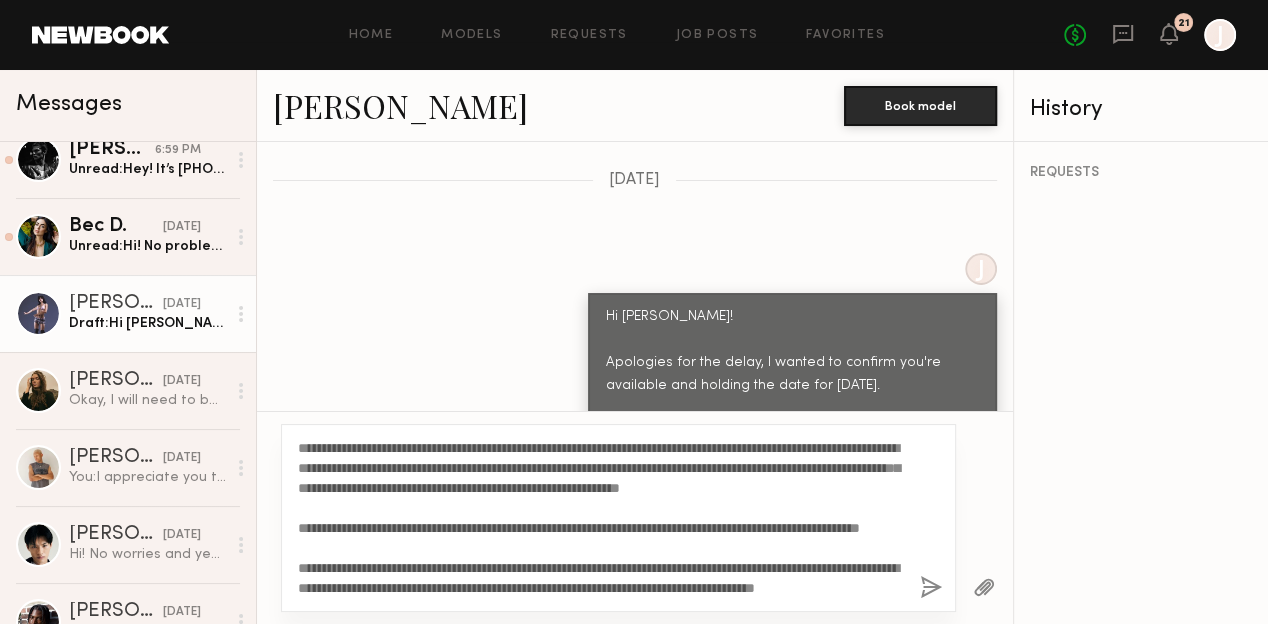 click on "**********" 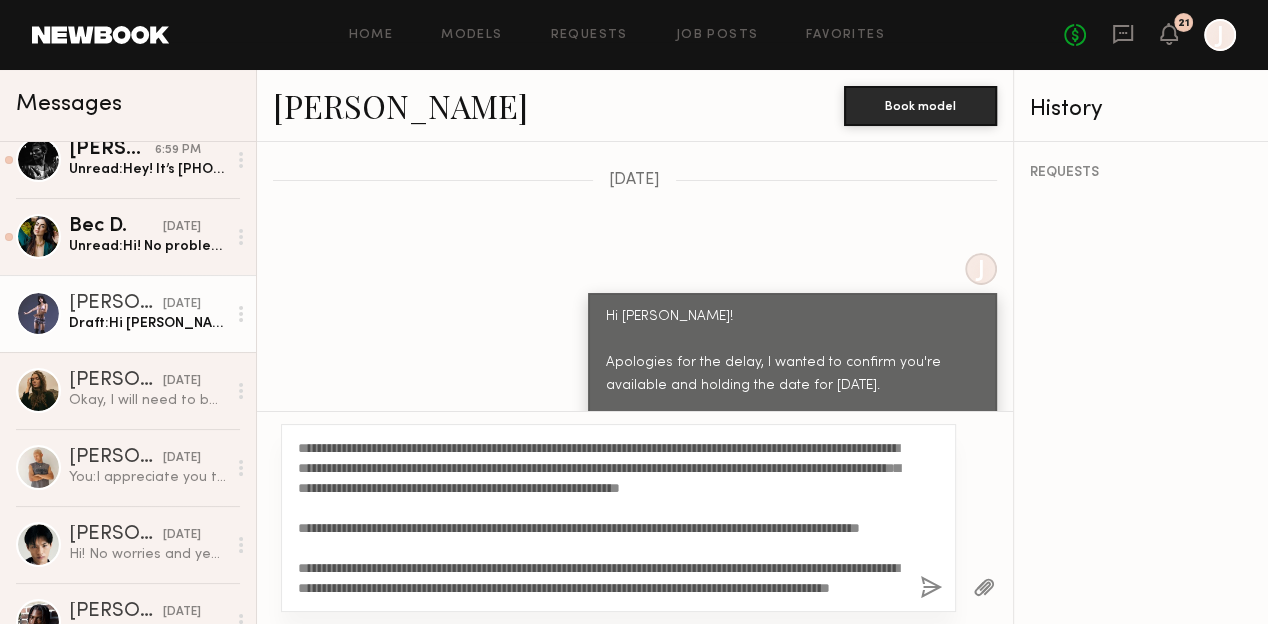 click on "**********" 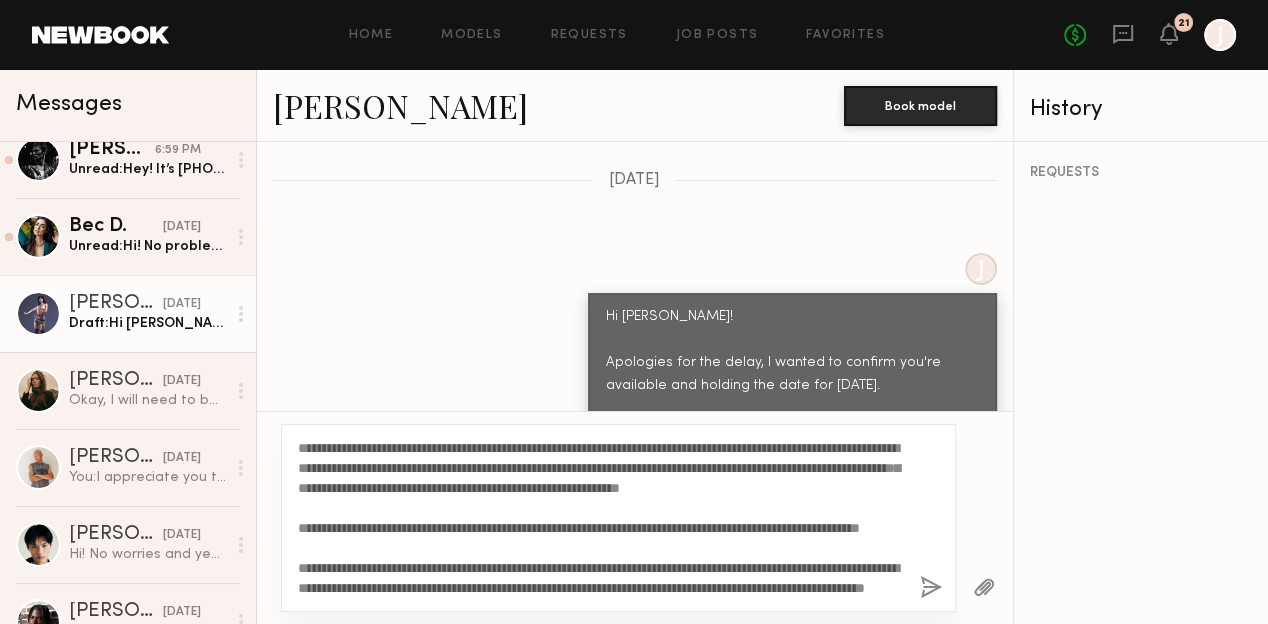 click on "**********" 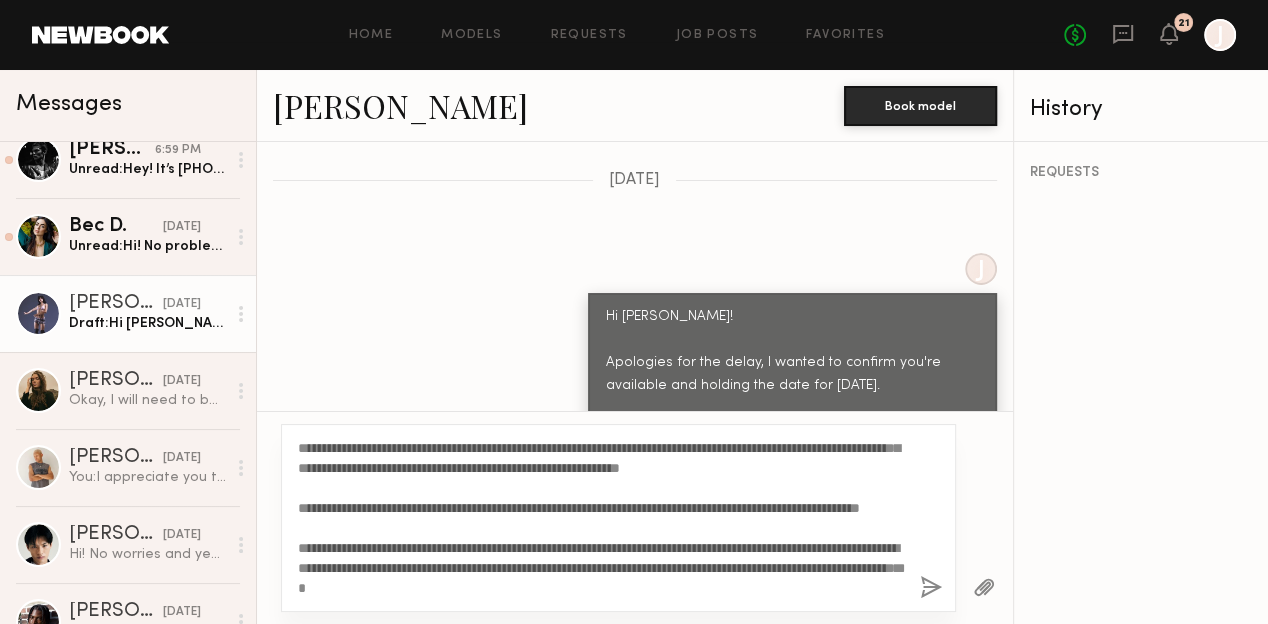 click on "**********" 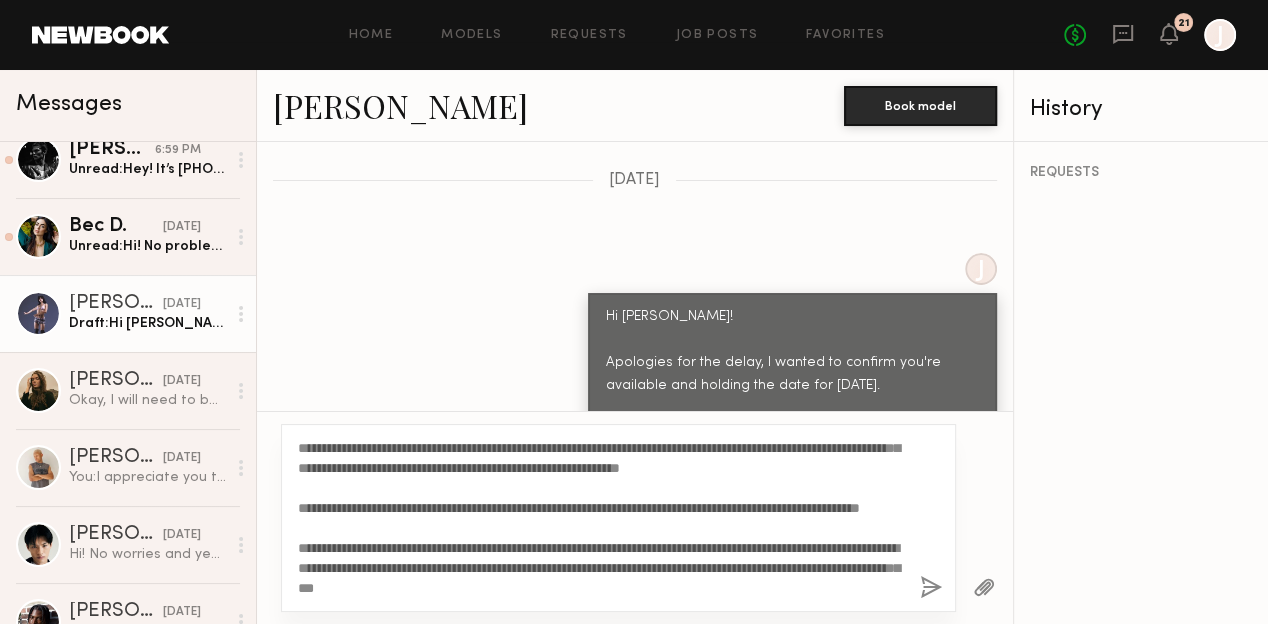 click on "**********" 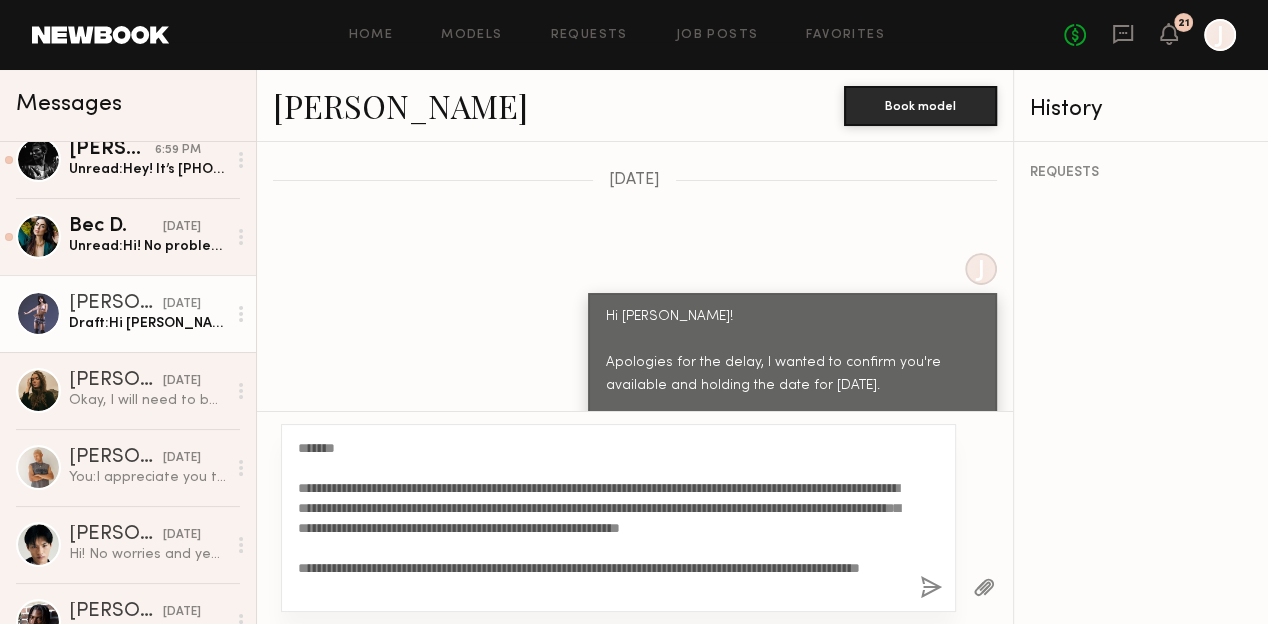 click on "**********" 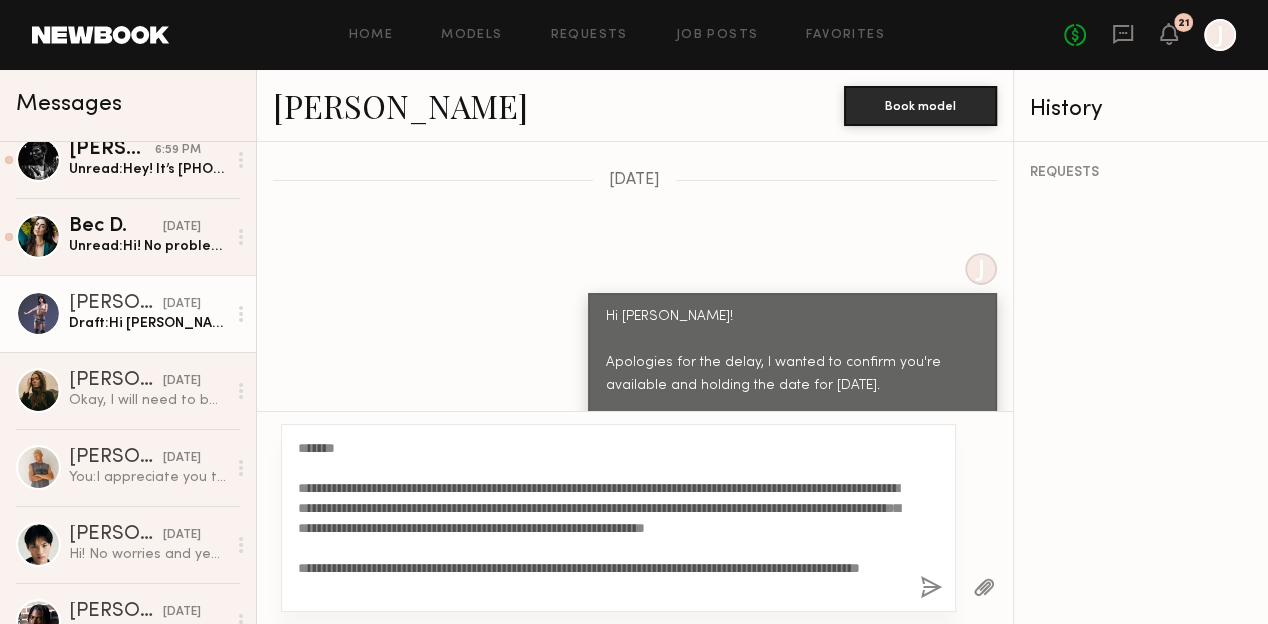 click on "**********" 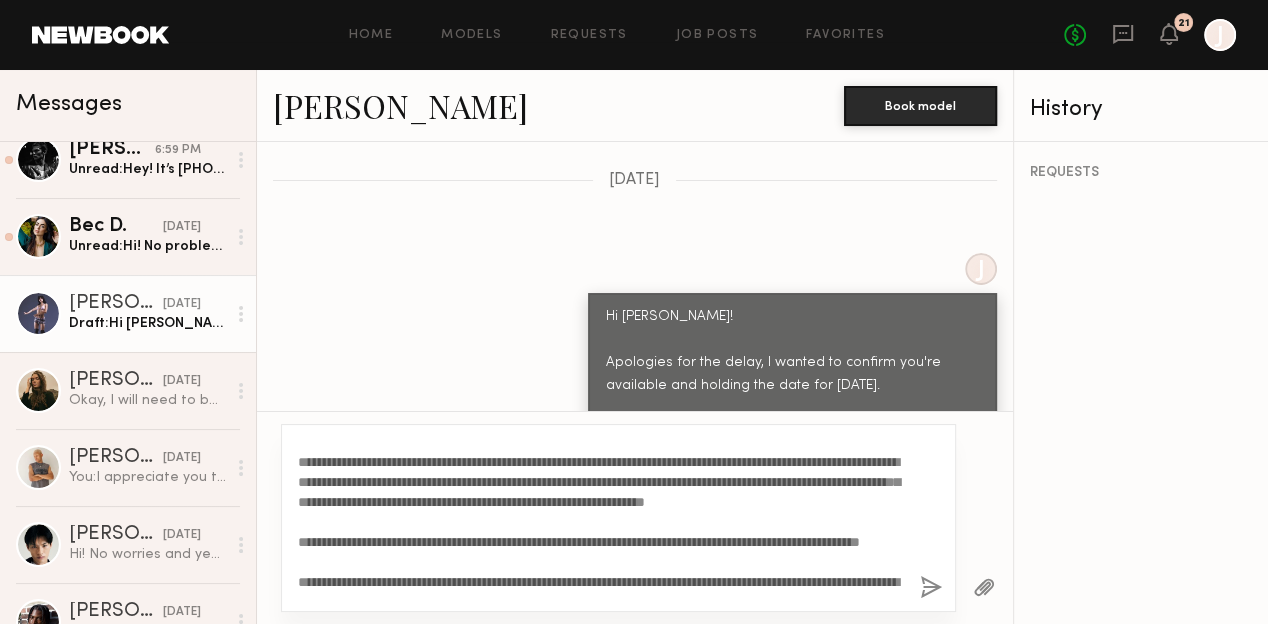 scroll, scrollTop: 27, scrollLeft: 0, axis: vertical 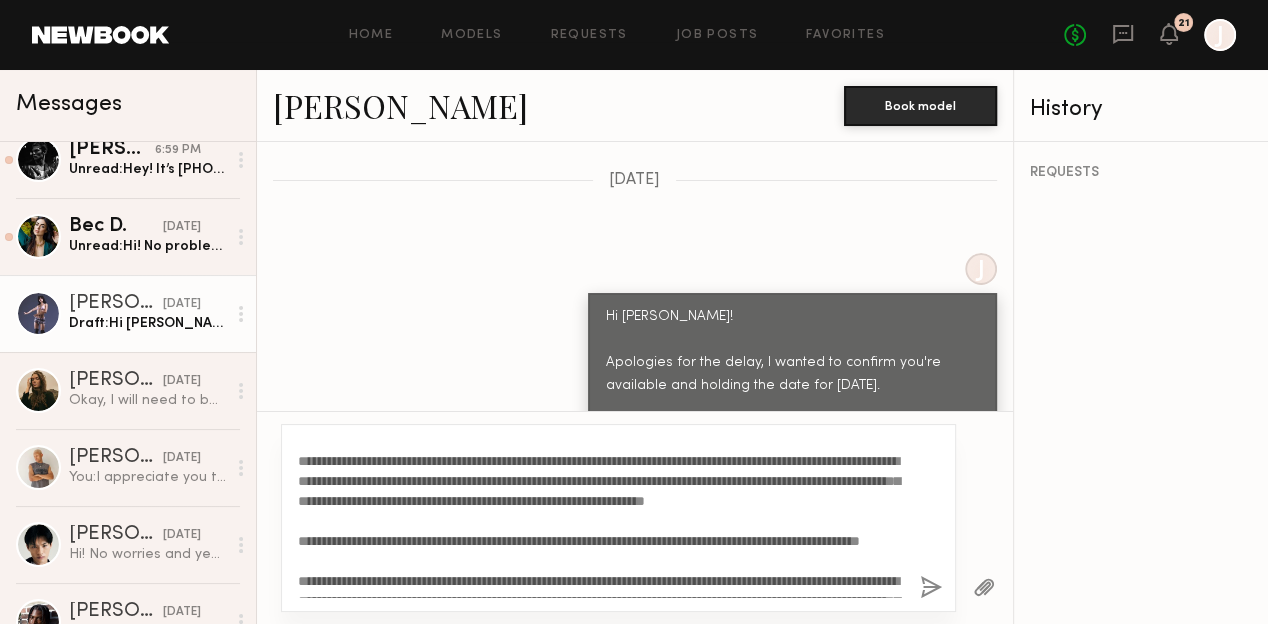 click on "**********" 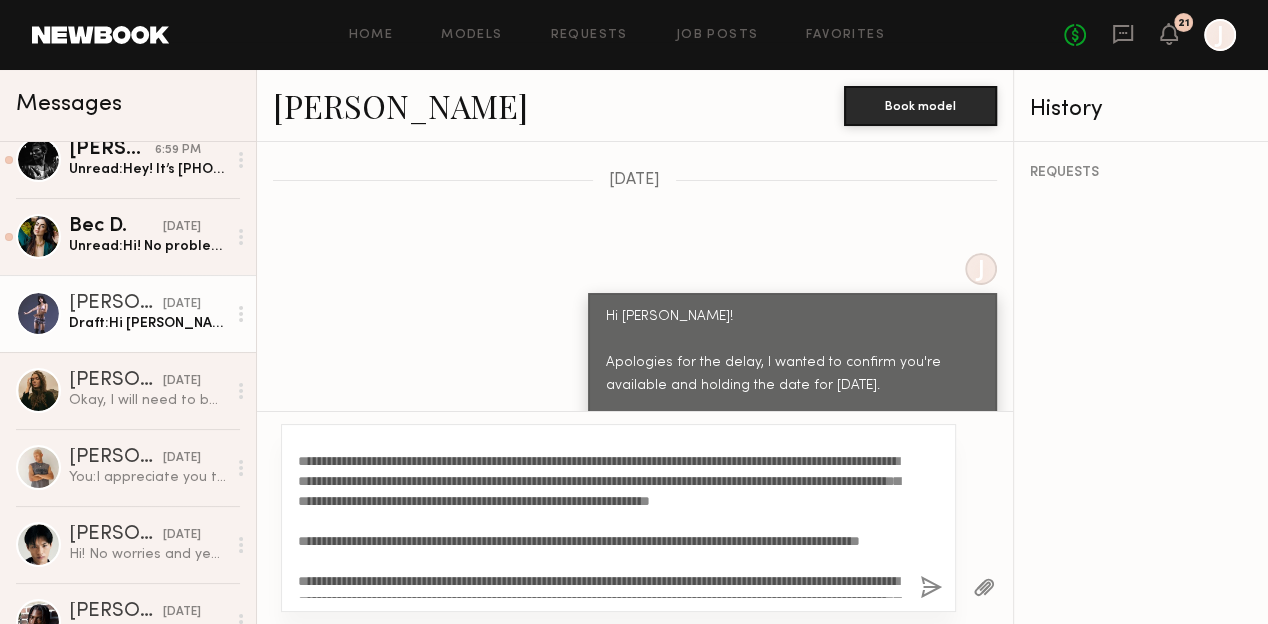 click on "**********" 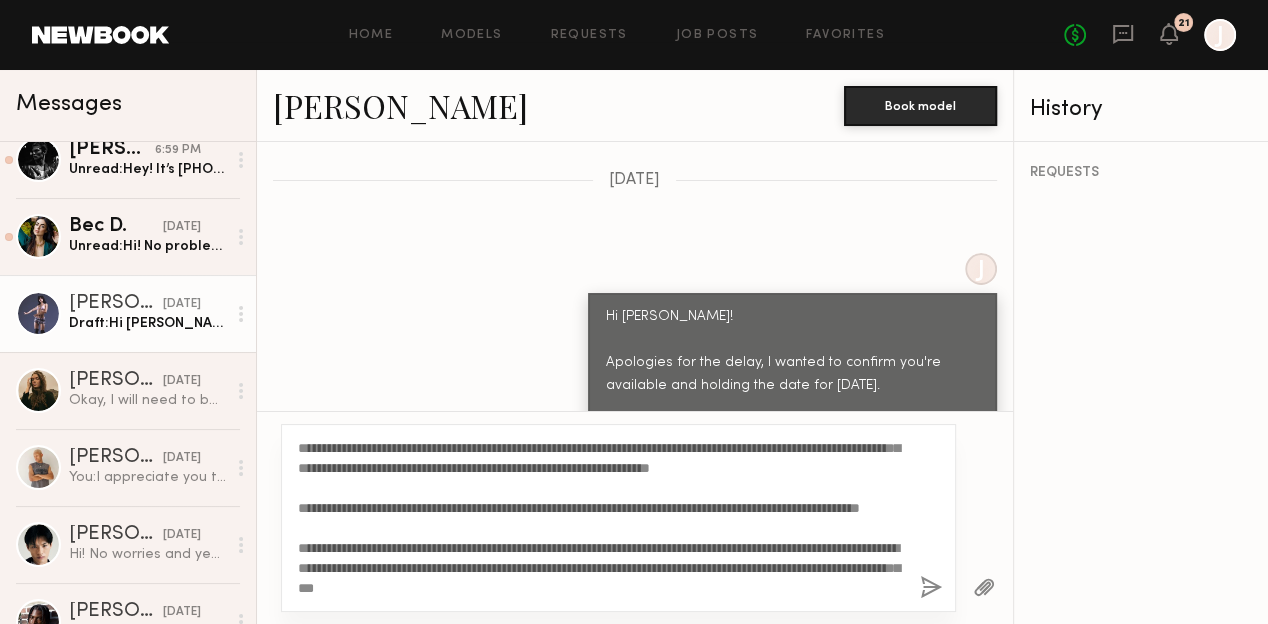 scroll, scrollTop: 100, scrollLeft: 0, axis: vertical 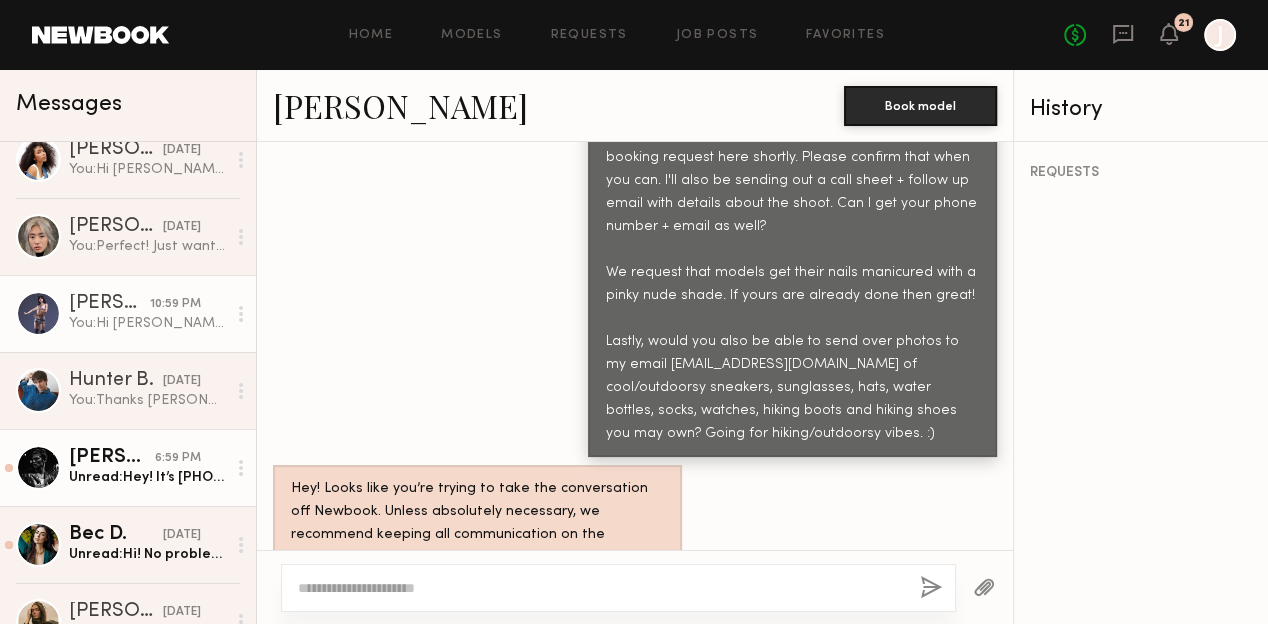 click on "Unread:  Hey! It’s [PHONE_NUMBER] and [PERSON_NAME][EMAIL_ADDRESS][PERSON_NAME][DOMAIN_NAME]" 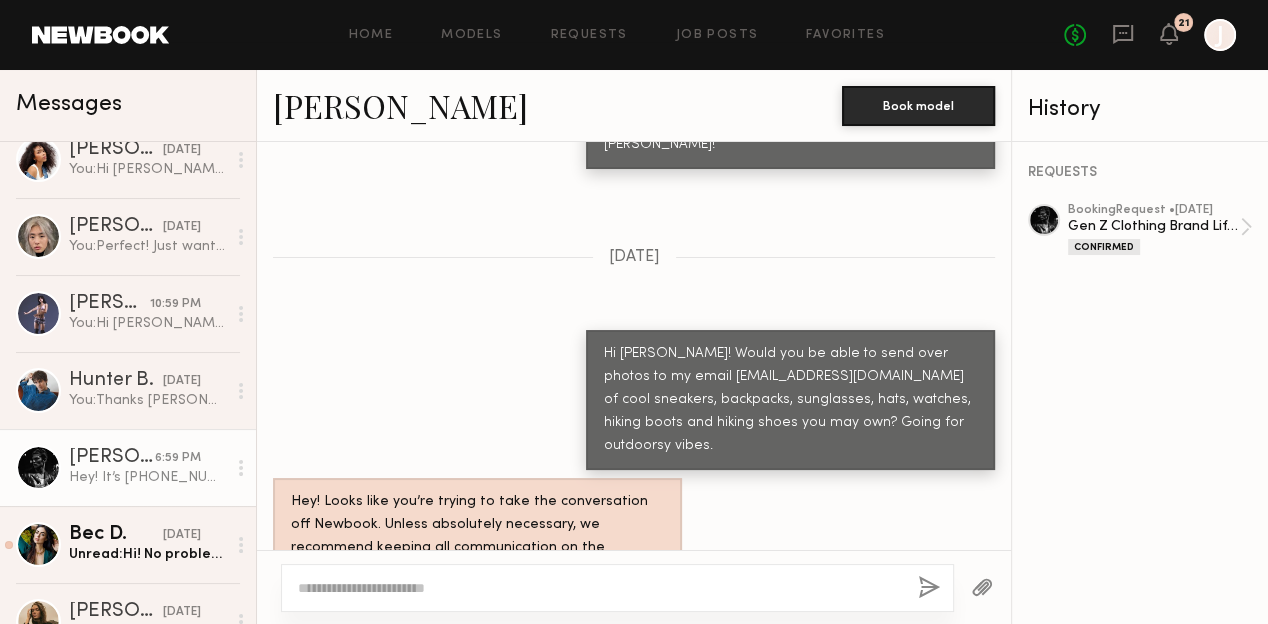 scroll, scrollTop: 1658, scrollLeft: 0, axis: vertical 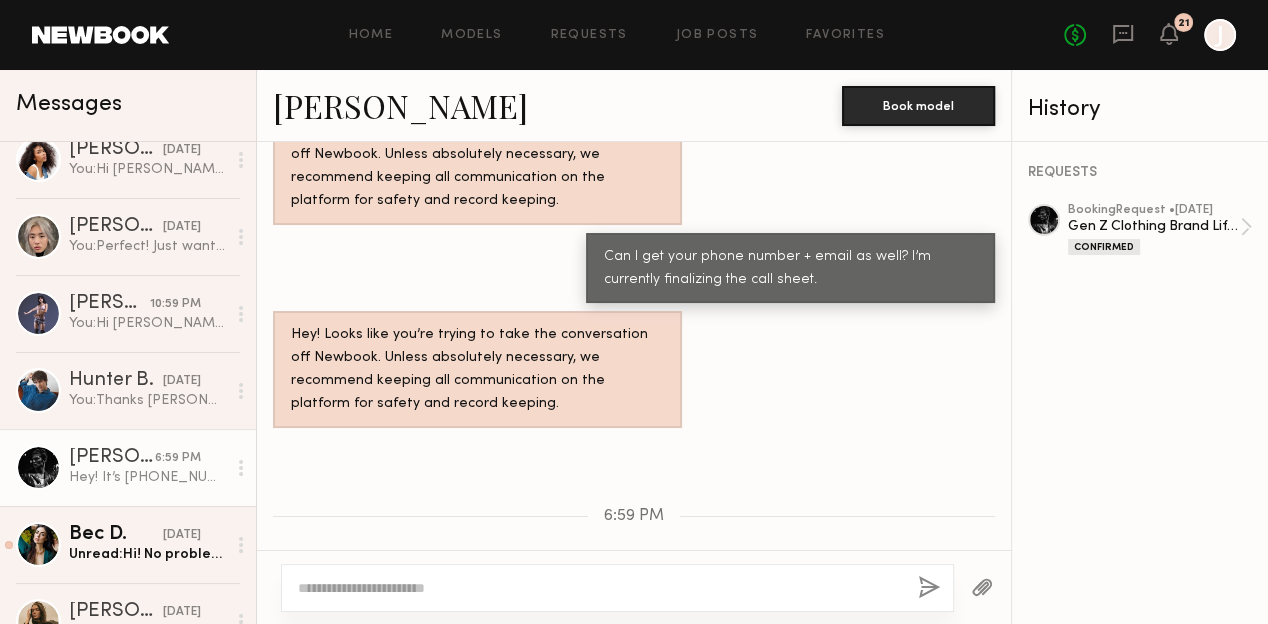 drag, startPoint x: 461, startPoint y: 508, endPoint x: 631, endPoint y: 515, distance: 170.14406 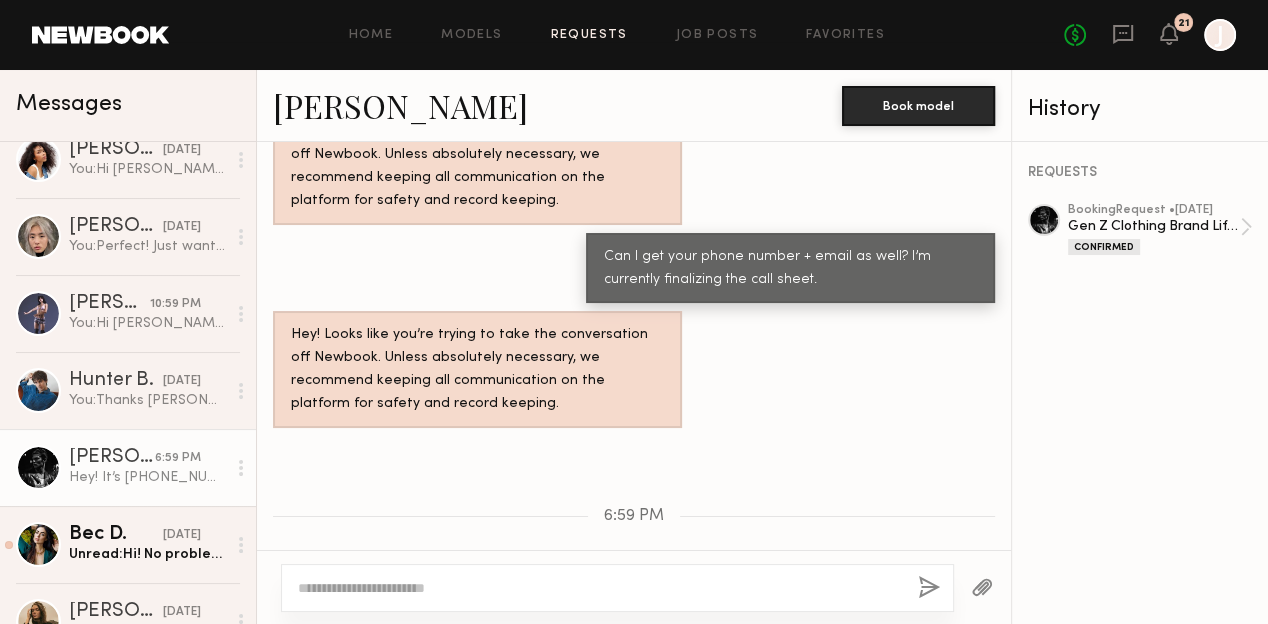 copy on "[PHONE_NUMBER]" 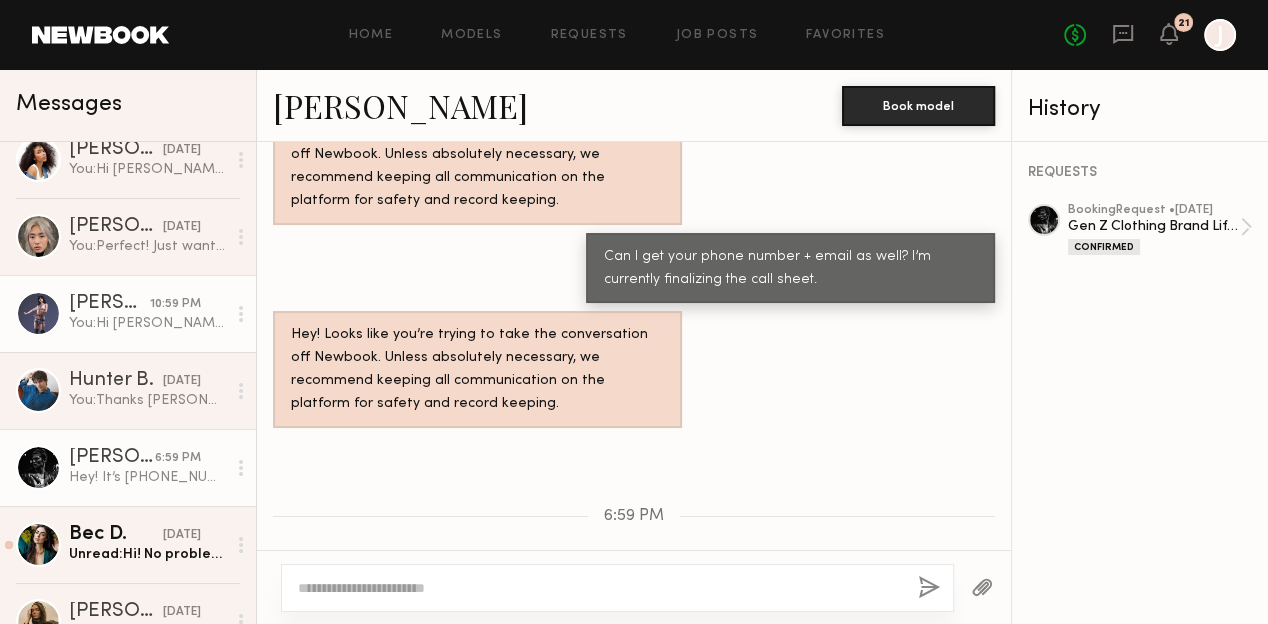 scroll, scrollTop: 0, scrollLeft: 0, axis: both 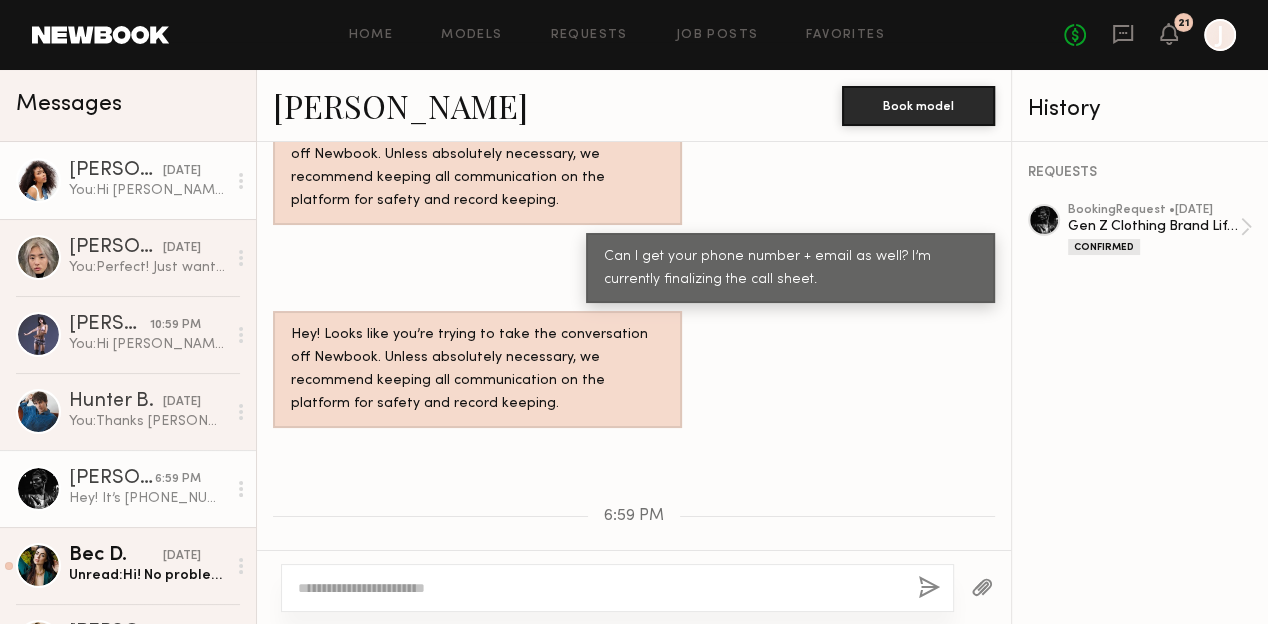 click on "You:  Hi [PERSON_NAME]!
Got the photos I really appreciate it! I looped in [PERSON_NAME] who will let you know which of those to bring to set. :) Thanks again, we'll be in touch!" 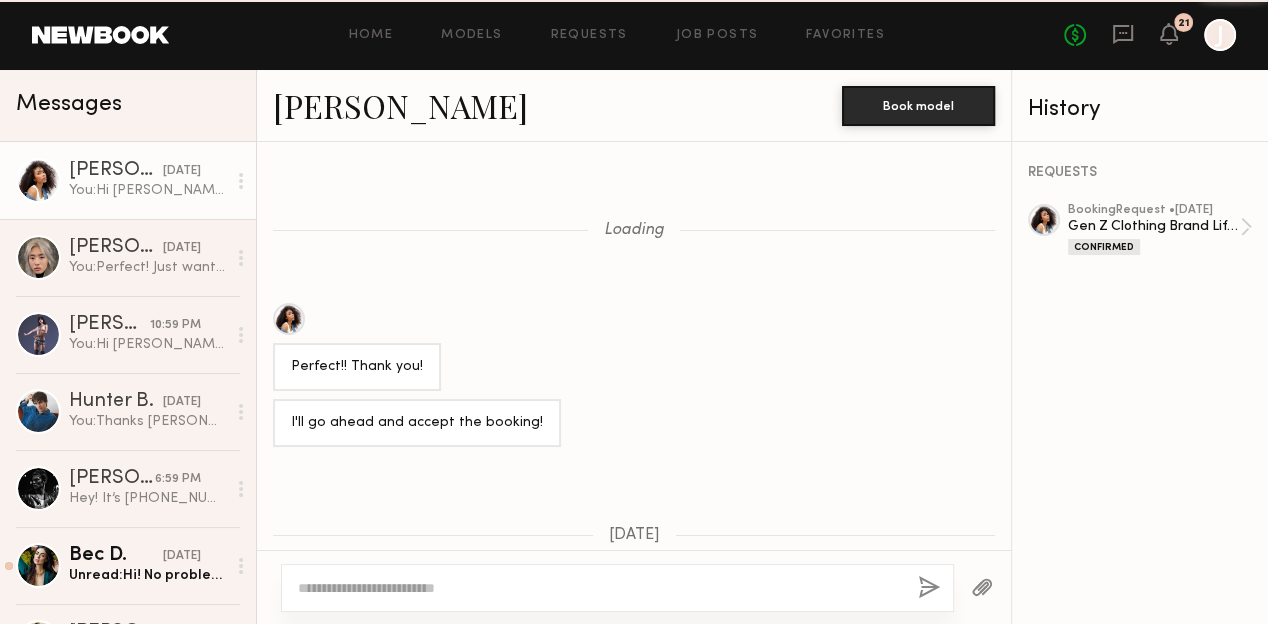 scroll, scrollTop: 3017, scrollLeft: 0, axis: vertical 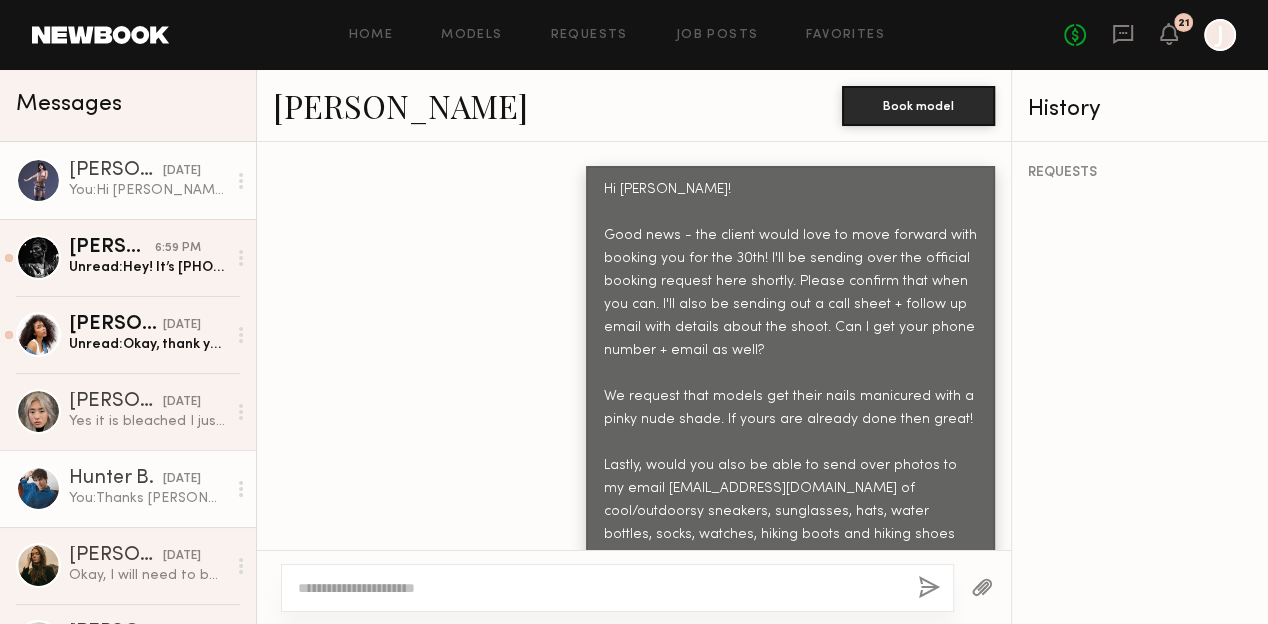 click on "You:  Thanks Hunter! Also any water bottles too you may have:)" 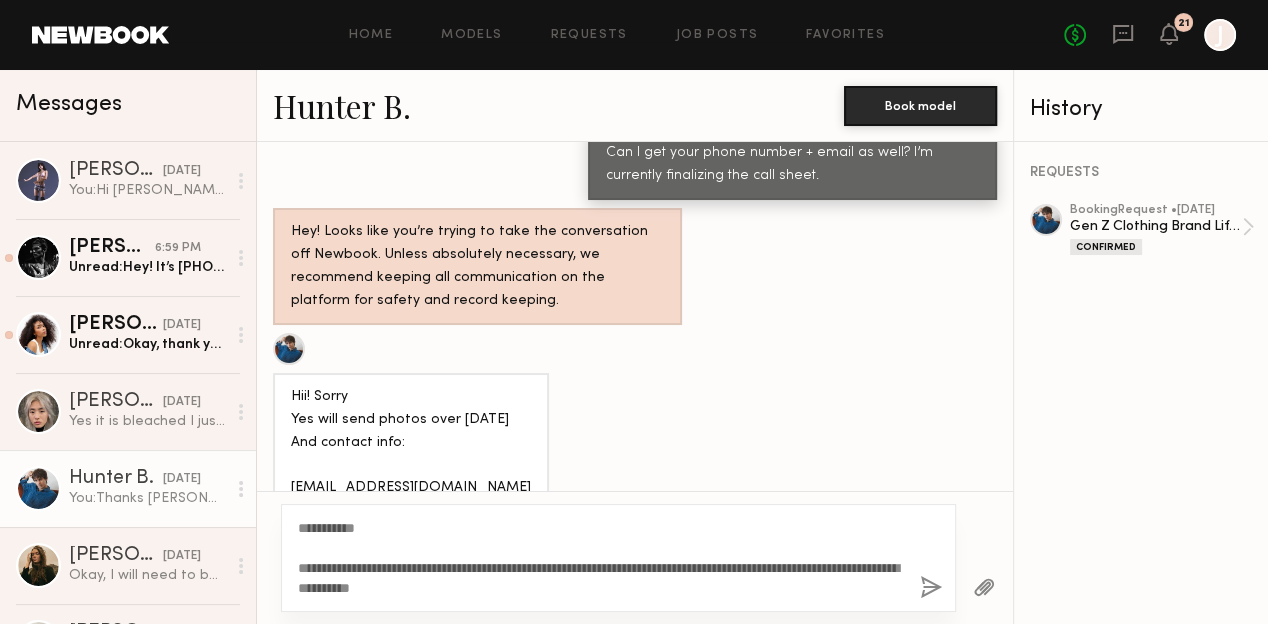 scroll, scrollTop: 1508, scrollLeft: 0, axis: vertical 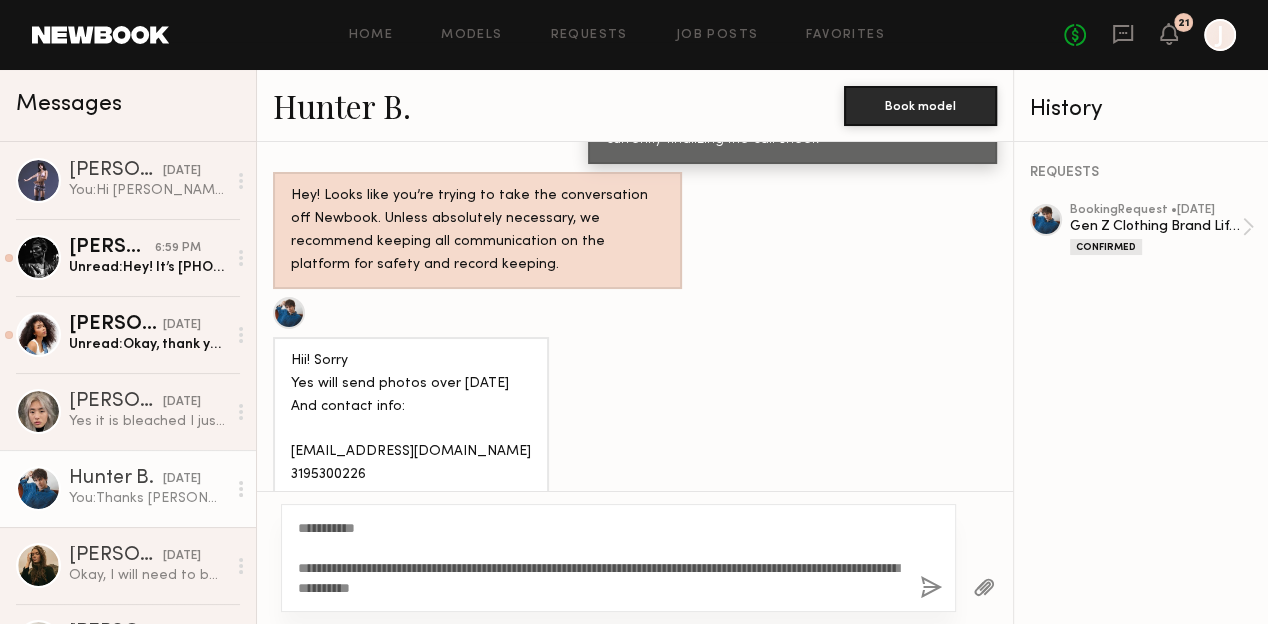 type on "**********" 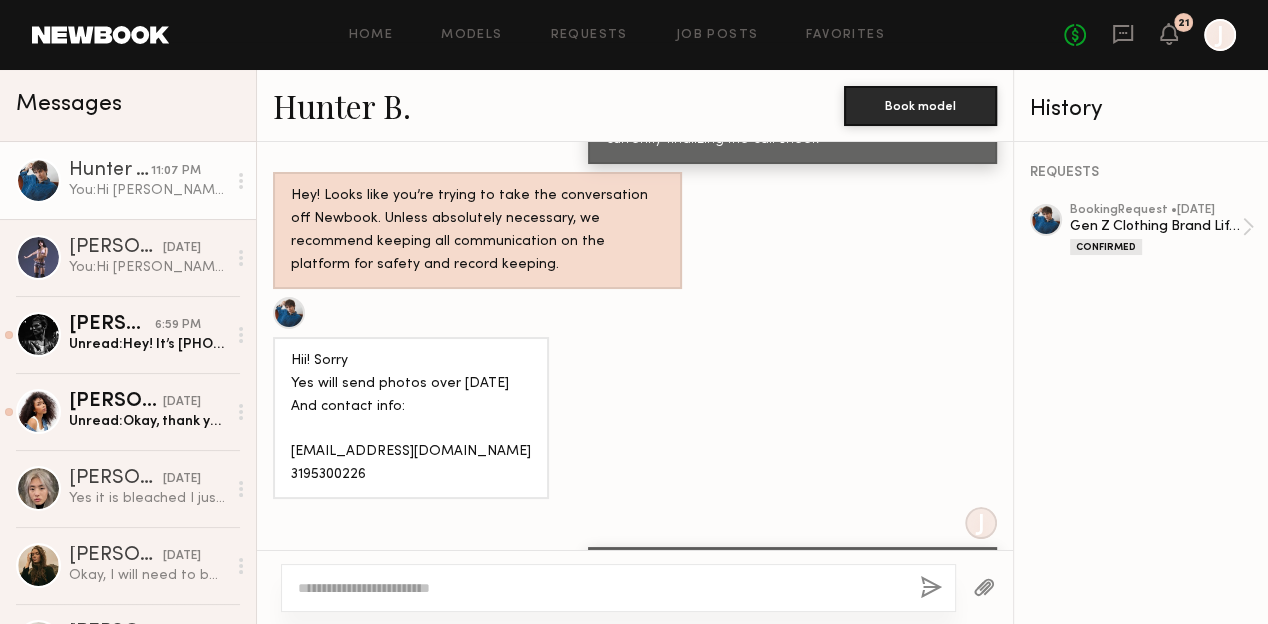 scroll, scrollTop: 1943, scrollLeft: 0, axis: vertical 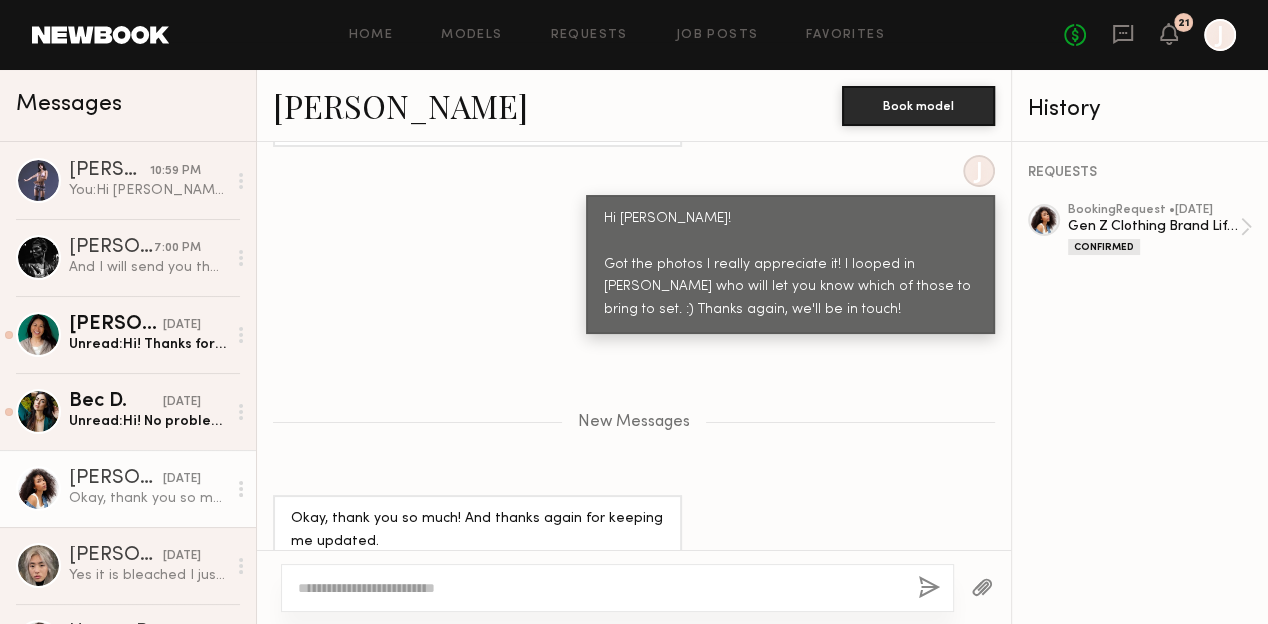click on "Mia S. 10:59 PM You:  Hi Mia!
Good news - the client would love to move forward with booking you for the 30th! I'll be sending over the official booking request here shortly. Please confirm that when you can. I'll also be sending out a call sheet + follow up email with details about the shoot. Can I get your phone number + email as well?
We request that models get their nails manicured with a pinky nude shade. If yours are already done then great!
Lastly, would you also be able to send over photos to my email maddie@htcollective.com of cool/outdoorsy sneakers, sunglasses, hats, water bottles, socks, watches, hiking boots and hiking shoes you may own? Going for hiking/outdoorsy vibes. :)" 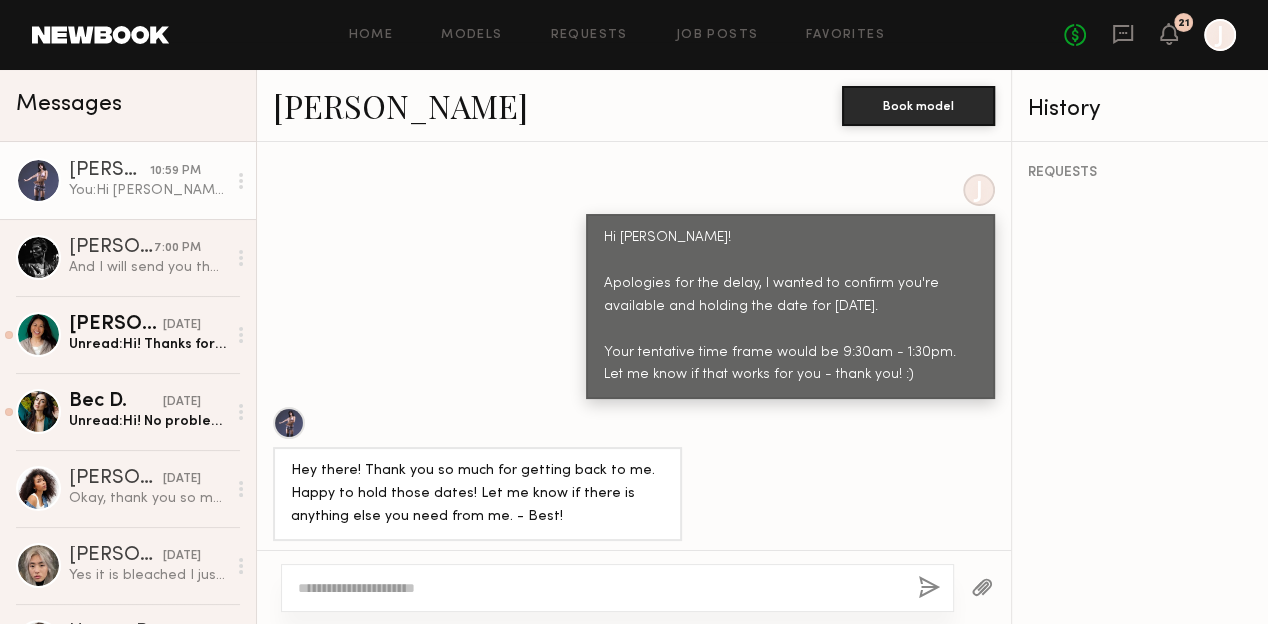 scroll, scrollTop: 1996, scrollLeft: 0, axis: vertical 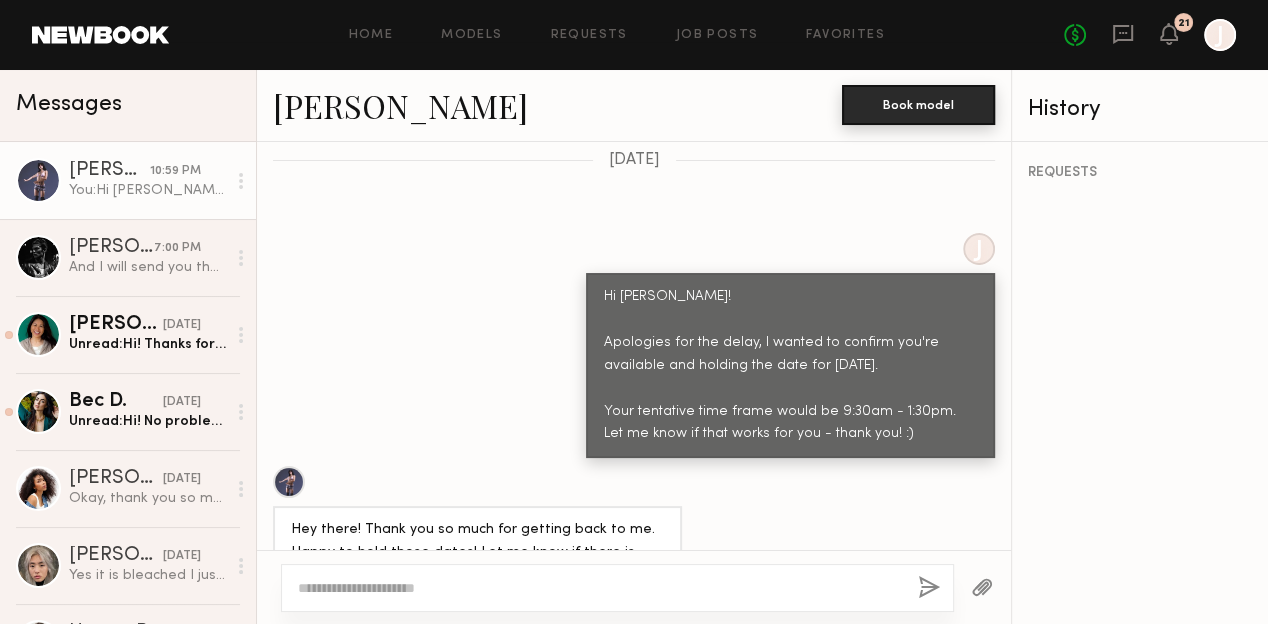 click on "Book model" 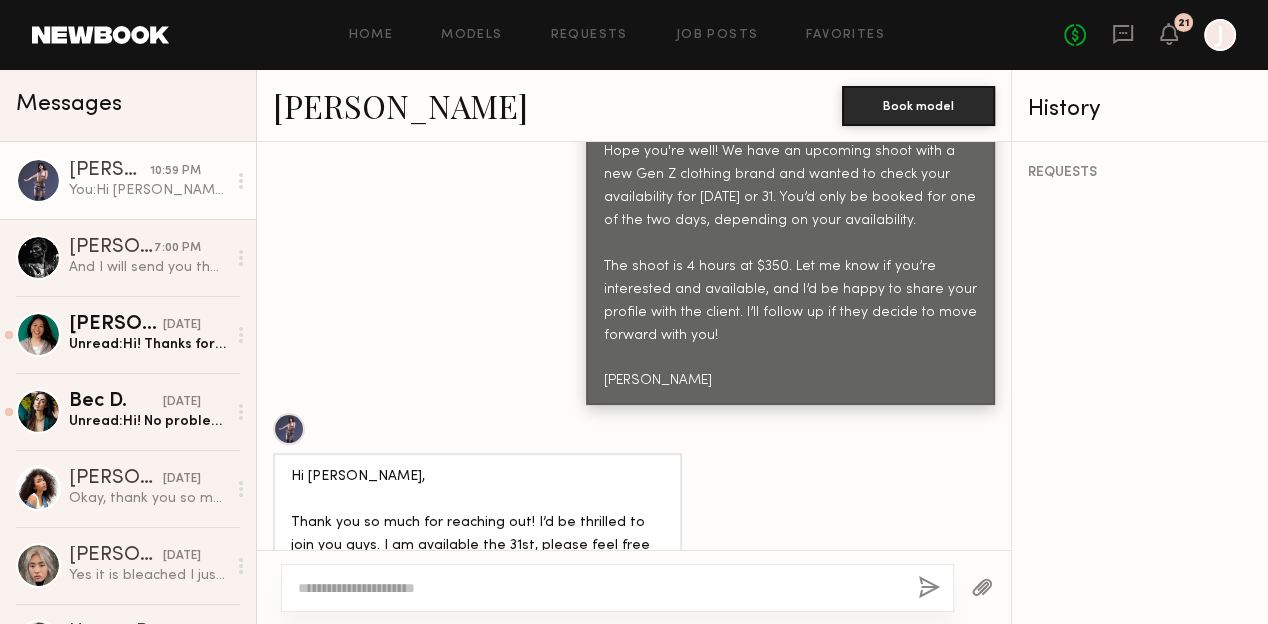 scroll, scrollTop: 1065, scrollLeft: 0, axis: vertical 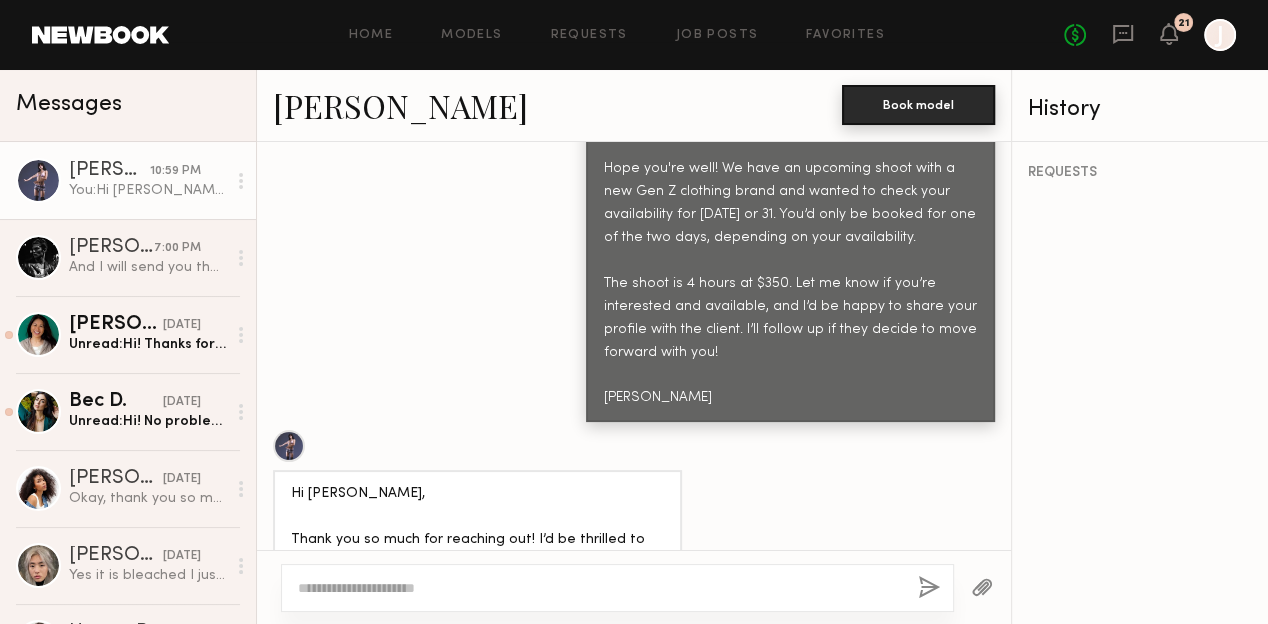 click on "Book model" 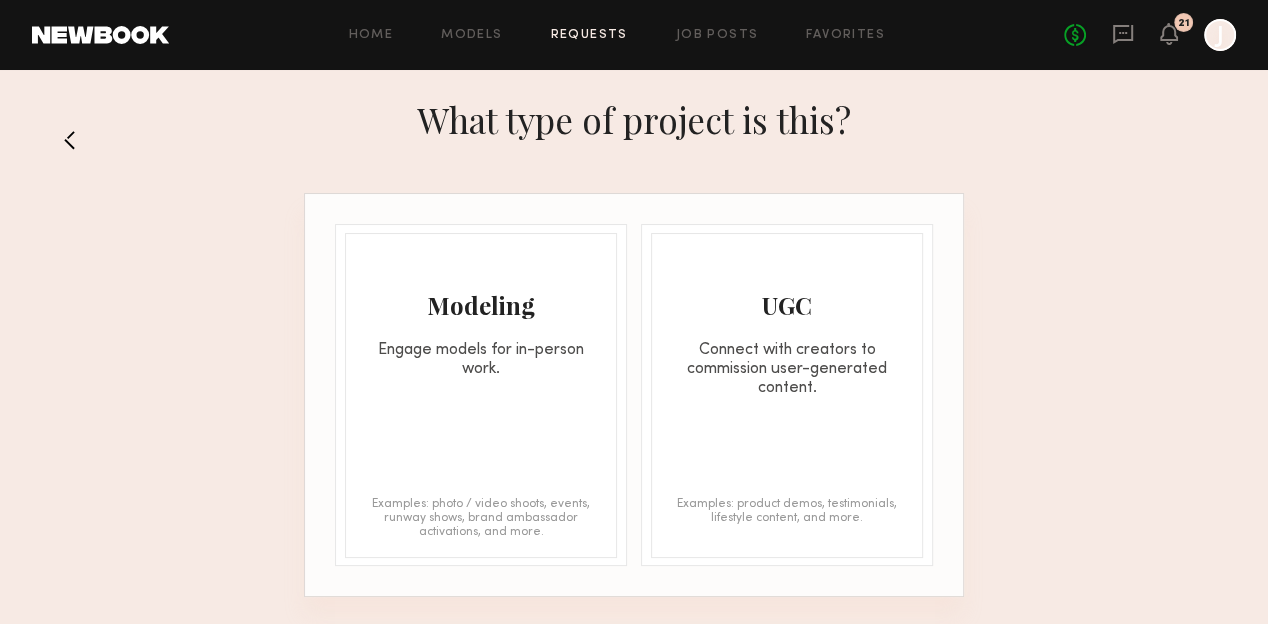click on "Modeling" 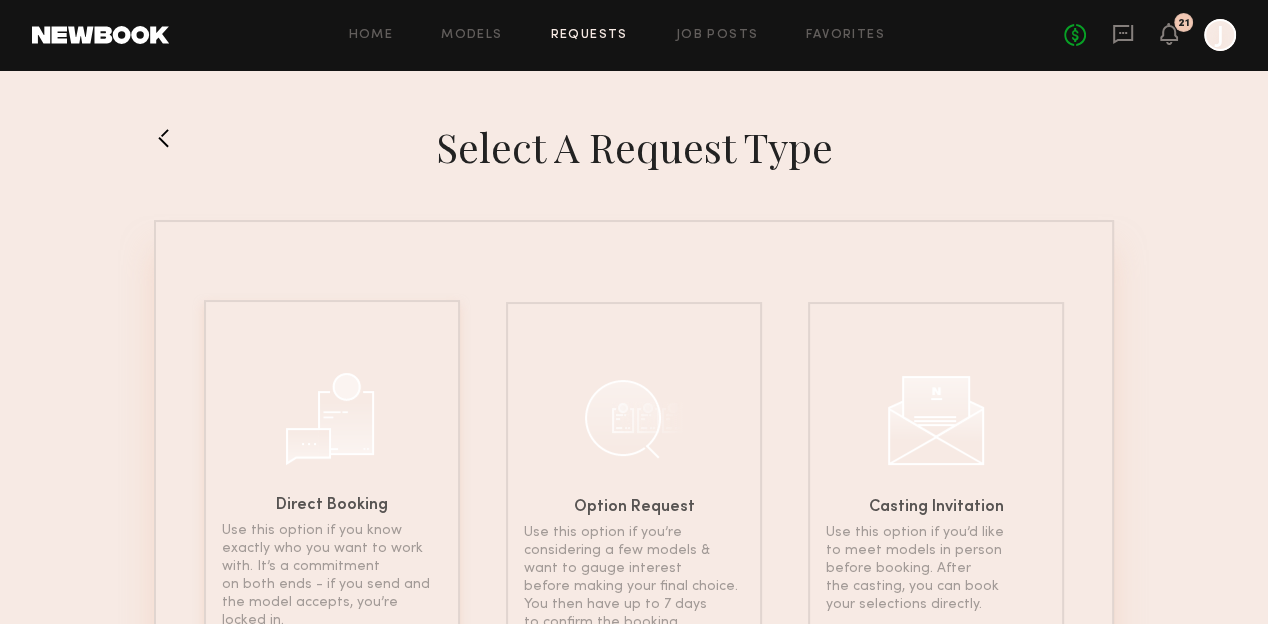 click 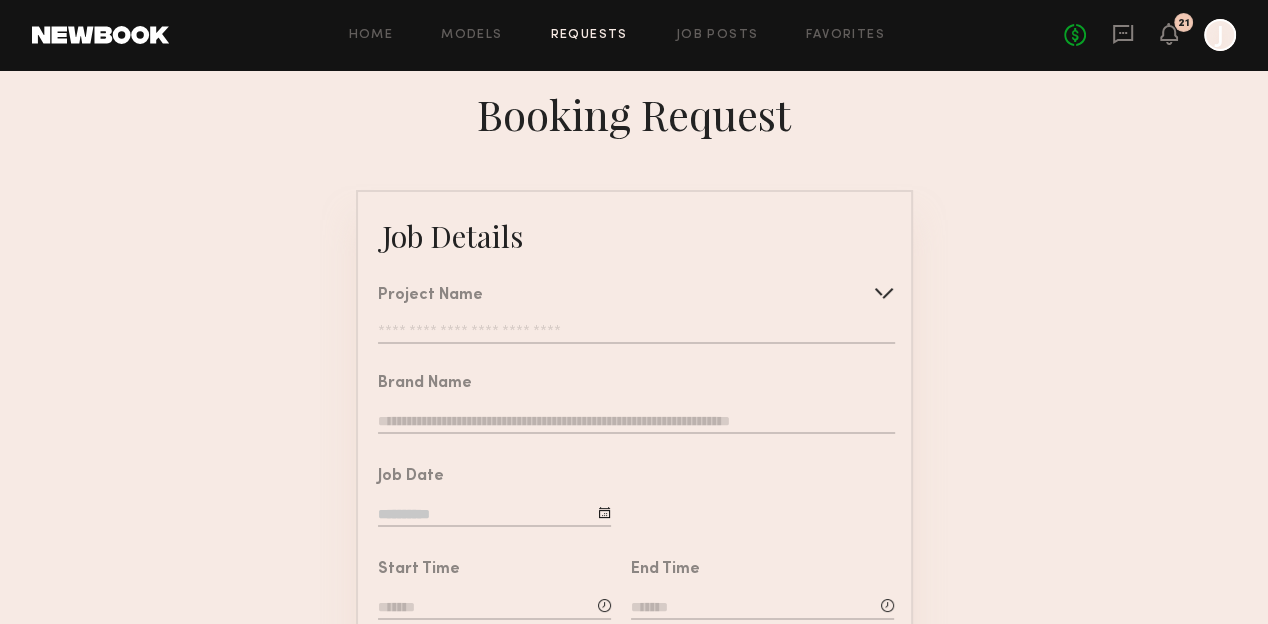 click on "Project Name   Create   Use recent modeling project  Visual impact campaign  Gen Z Clothing Brand Lifestyle Shoot  Gen Z Clothing Brand Ecomm Shoot  Makeup Brand Photoshoot  Skincare & Haircare Campaign Shoot  Gen Z clothing brand photoshoot  Vitamins Photoshoot  Dental Hygiene Photoshoot  Dental Hygiene Photoshoot" 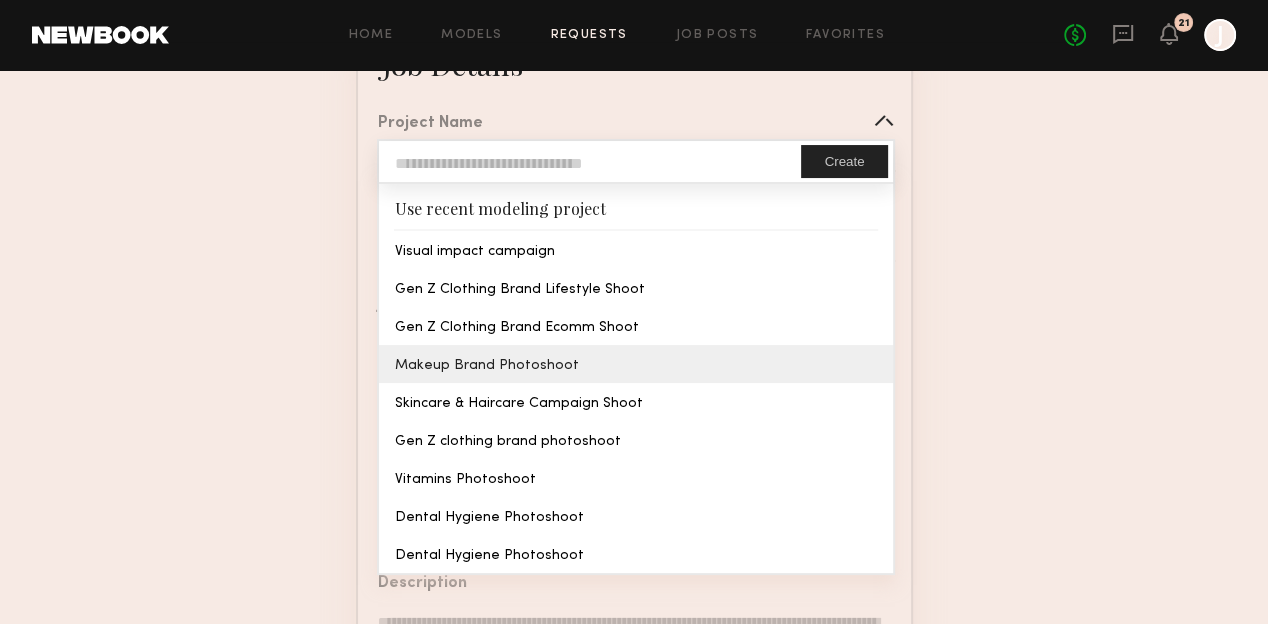scroll, scrollTop: 198, scrollLeft: 0, axis: vertical 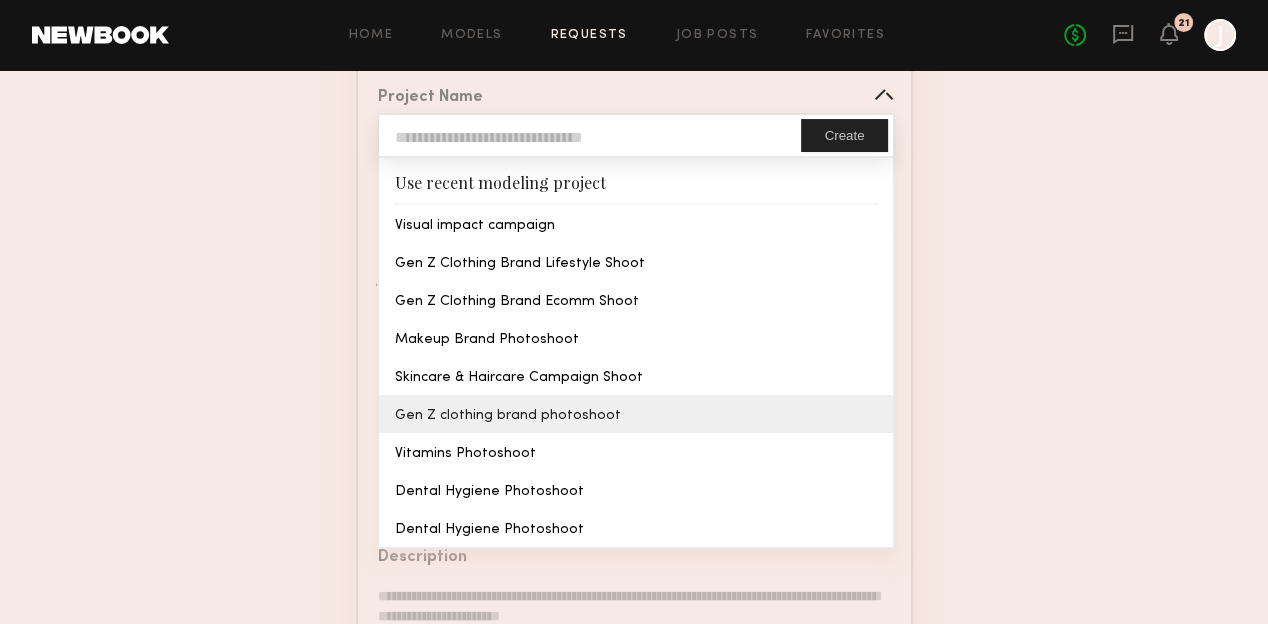 type on "**********" 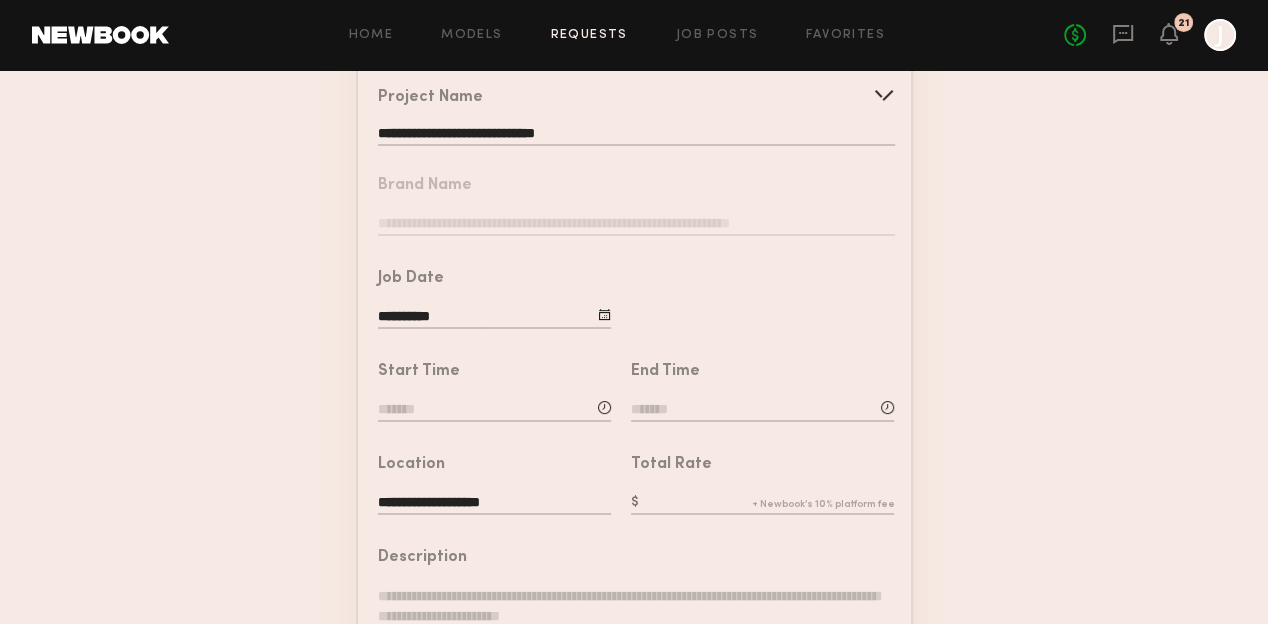 click 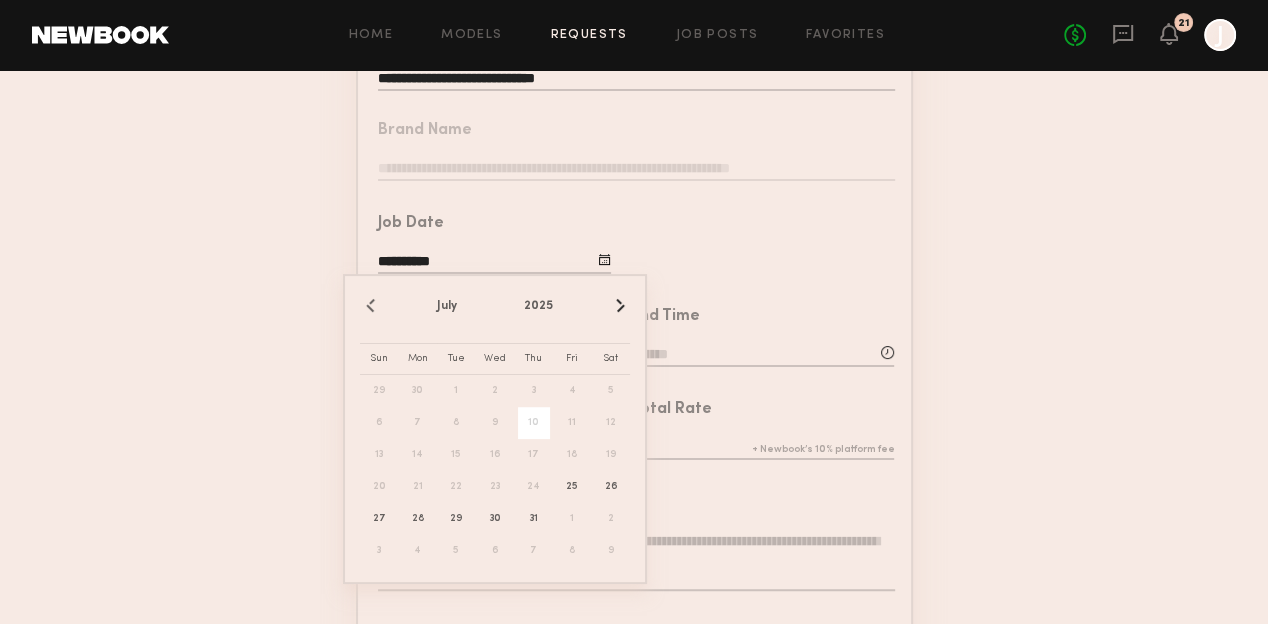 scroll, scrollTop: 256, scrollLeft: 0, axis: vertical 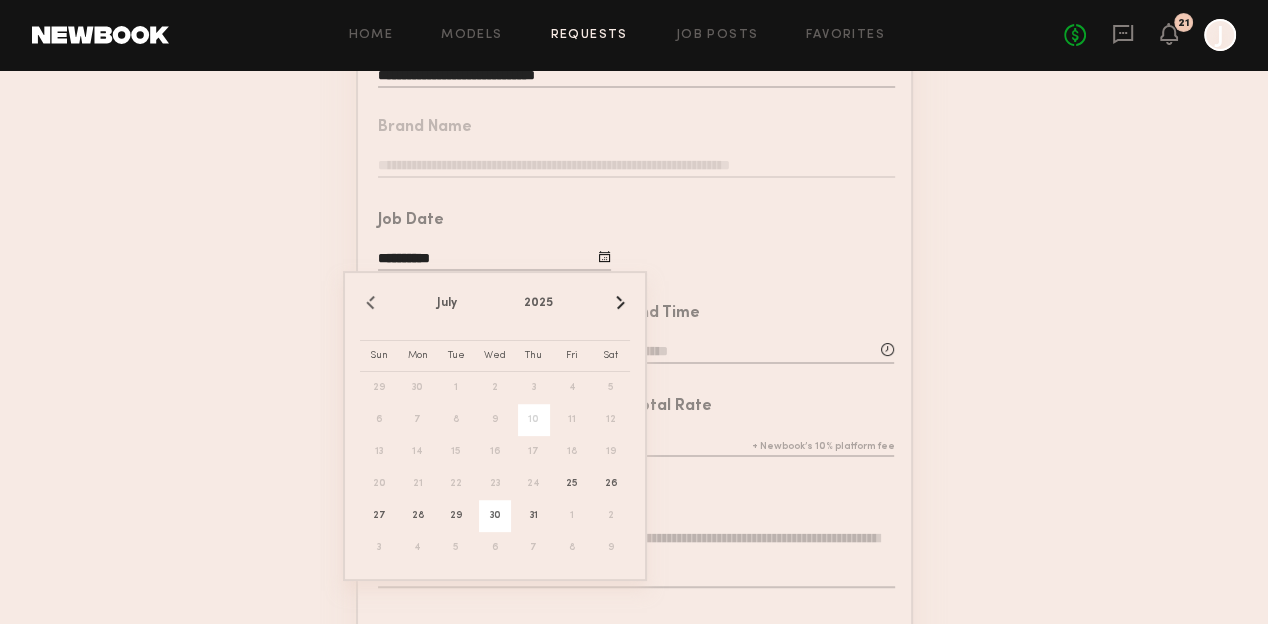 click on "30" 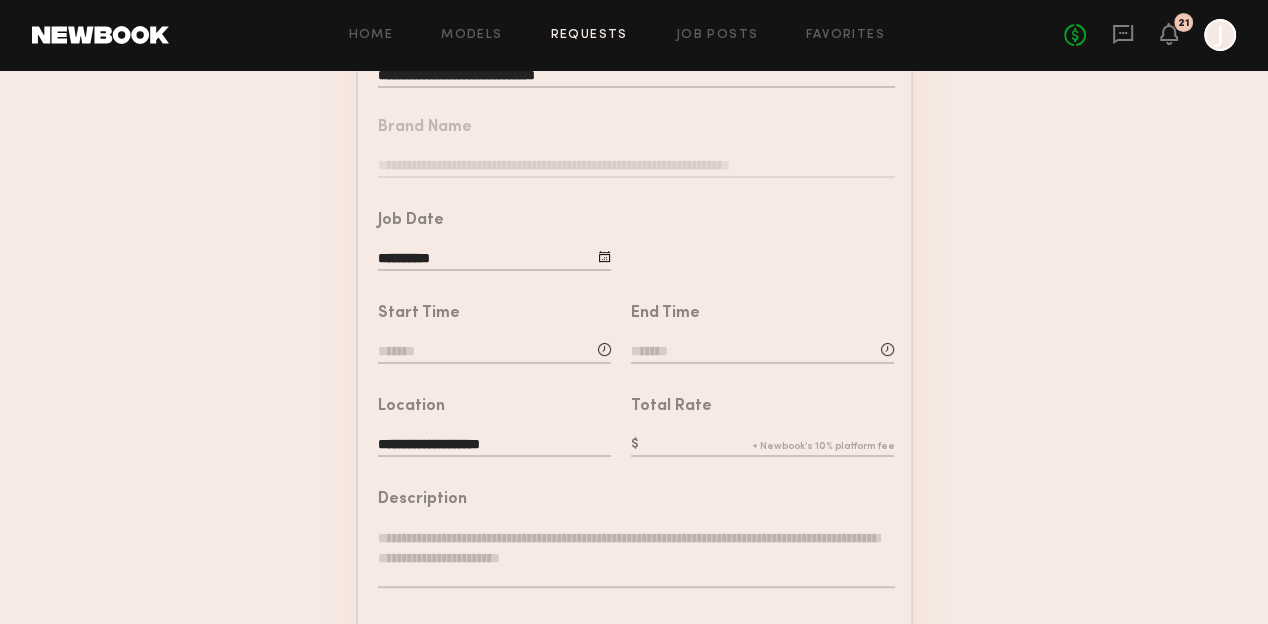 click 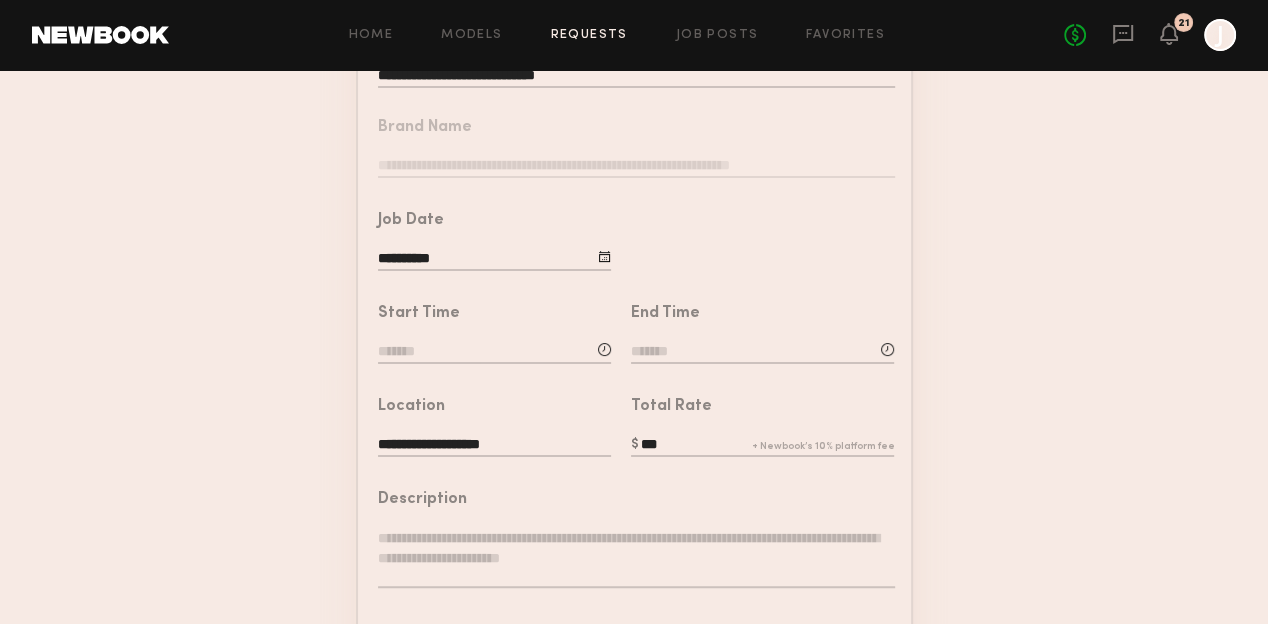 type on "***" 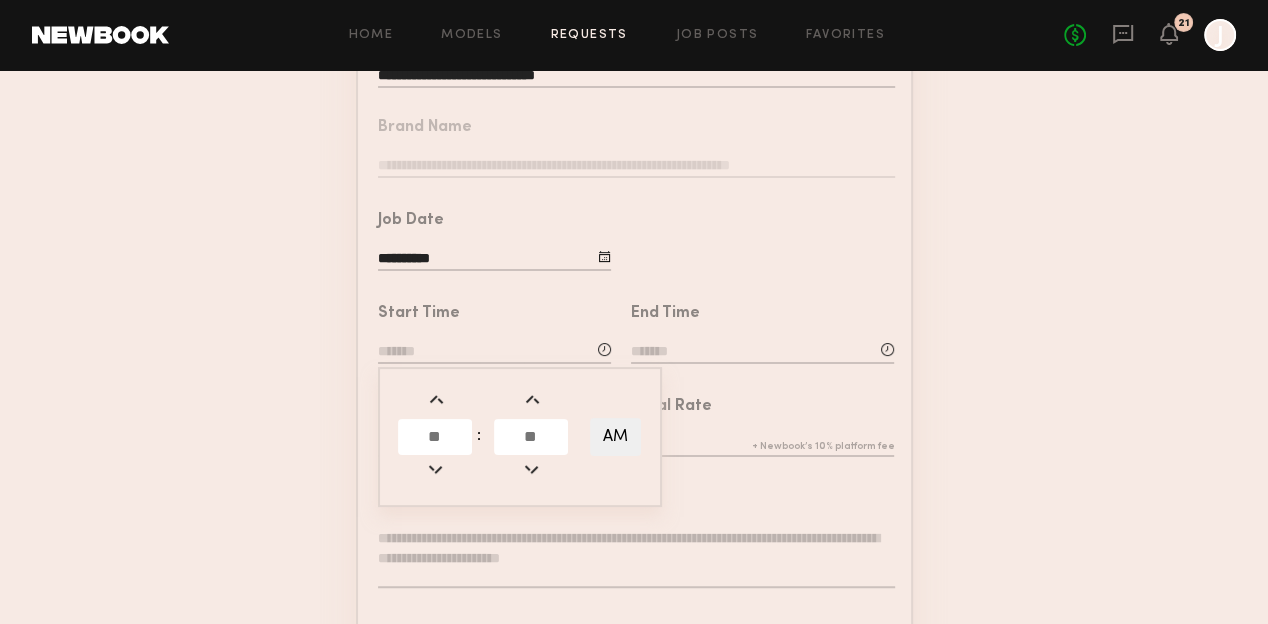 click 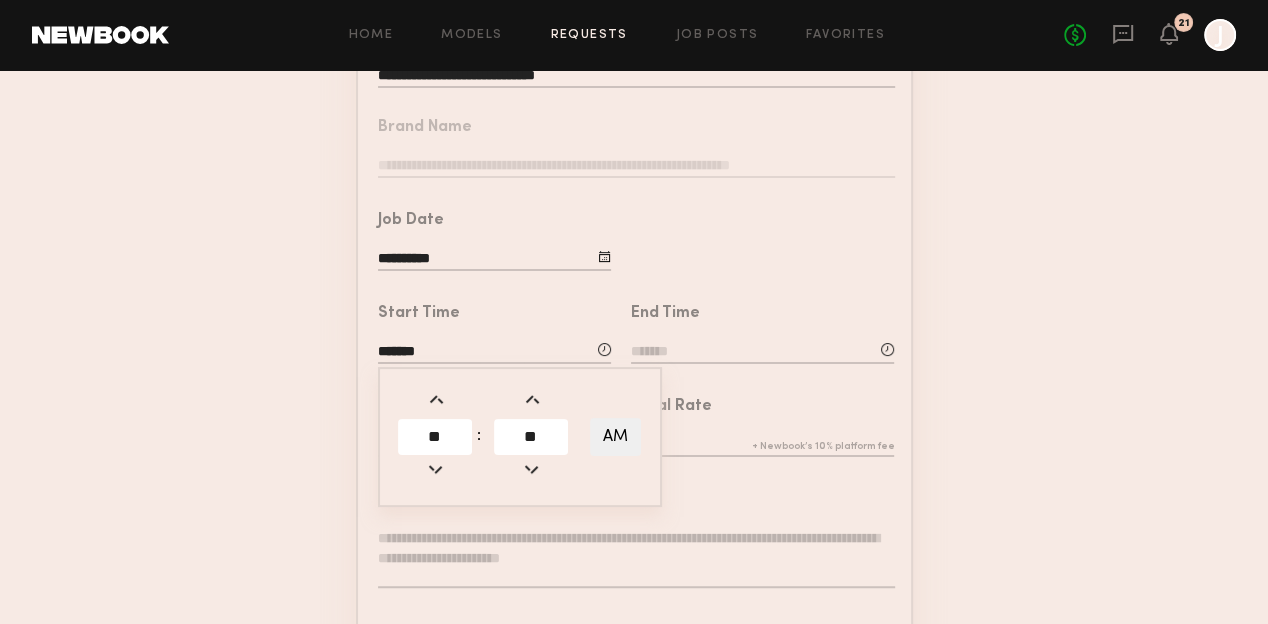 click 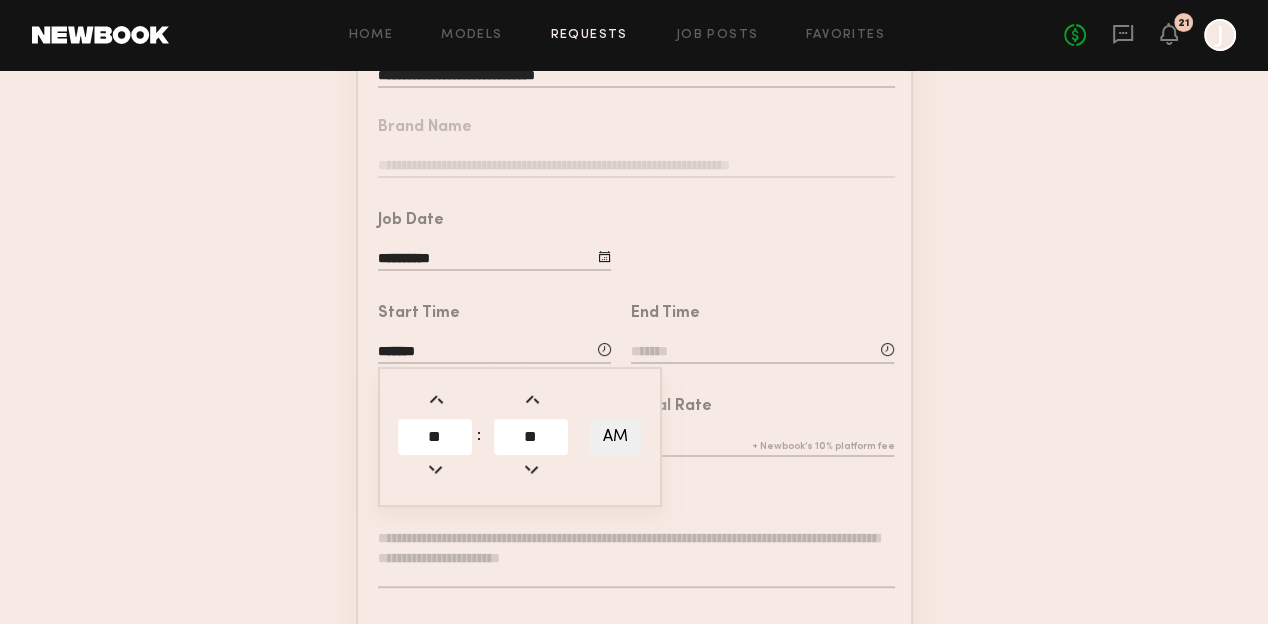 click 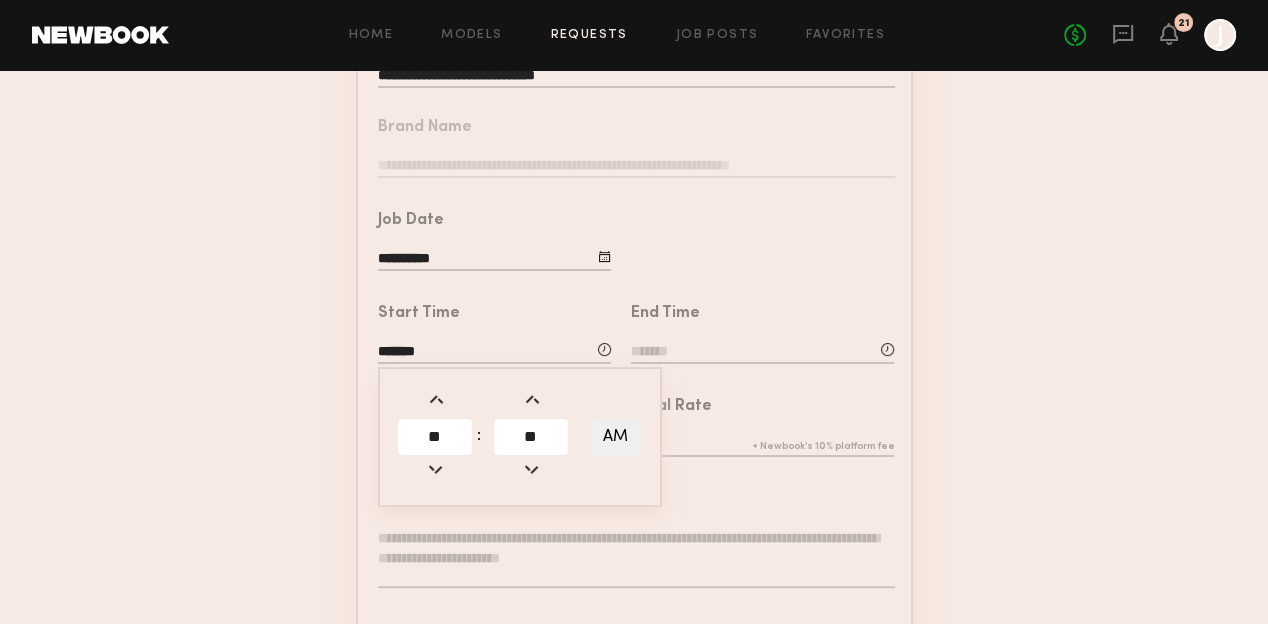 type on "*******" 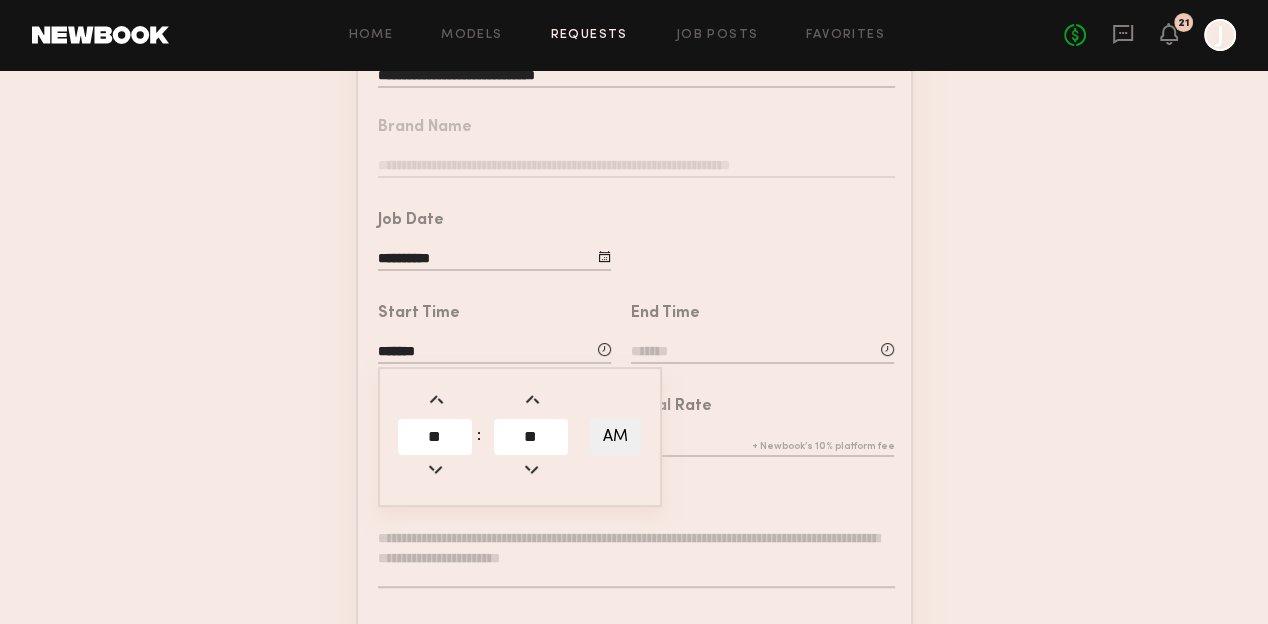 click 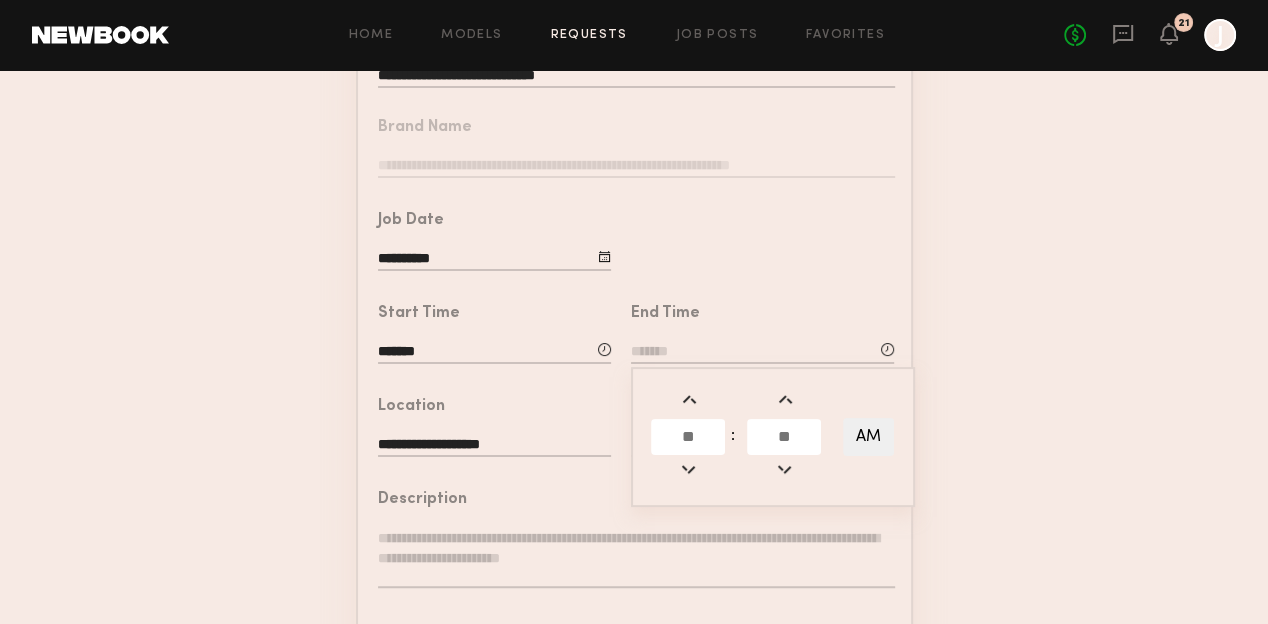 click 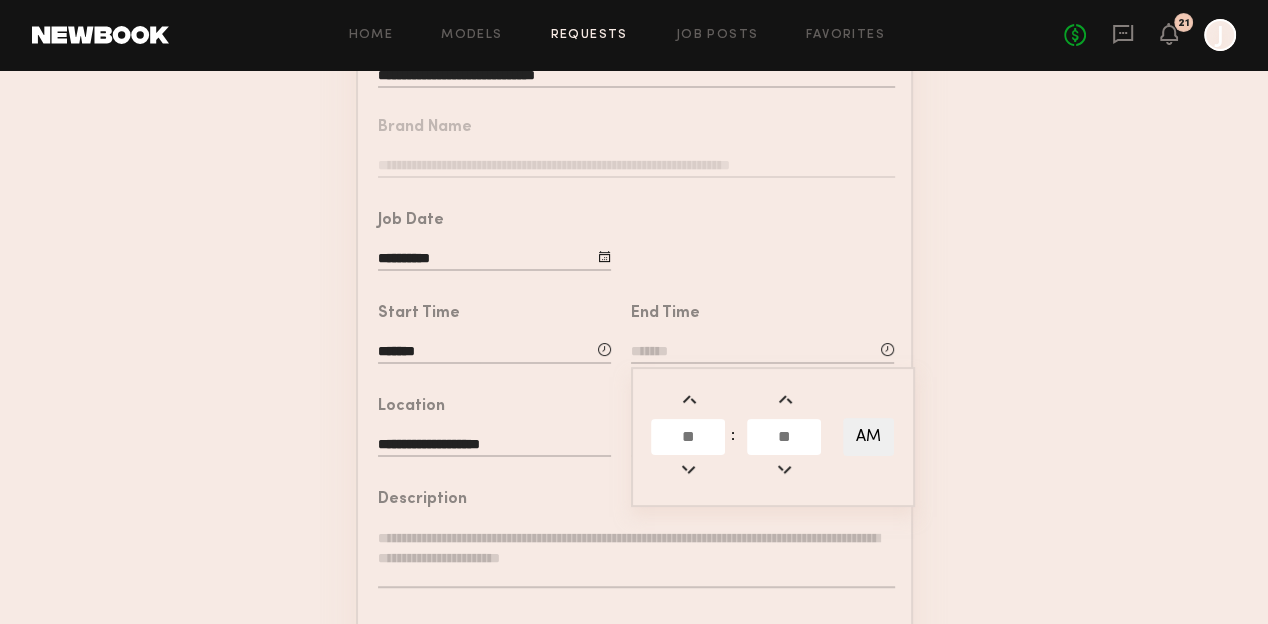 type on "*******" 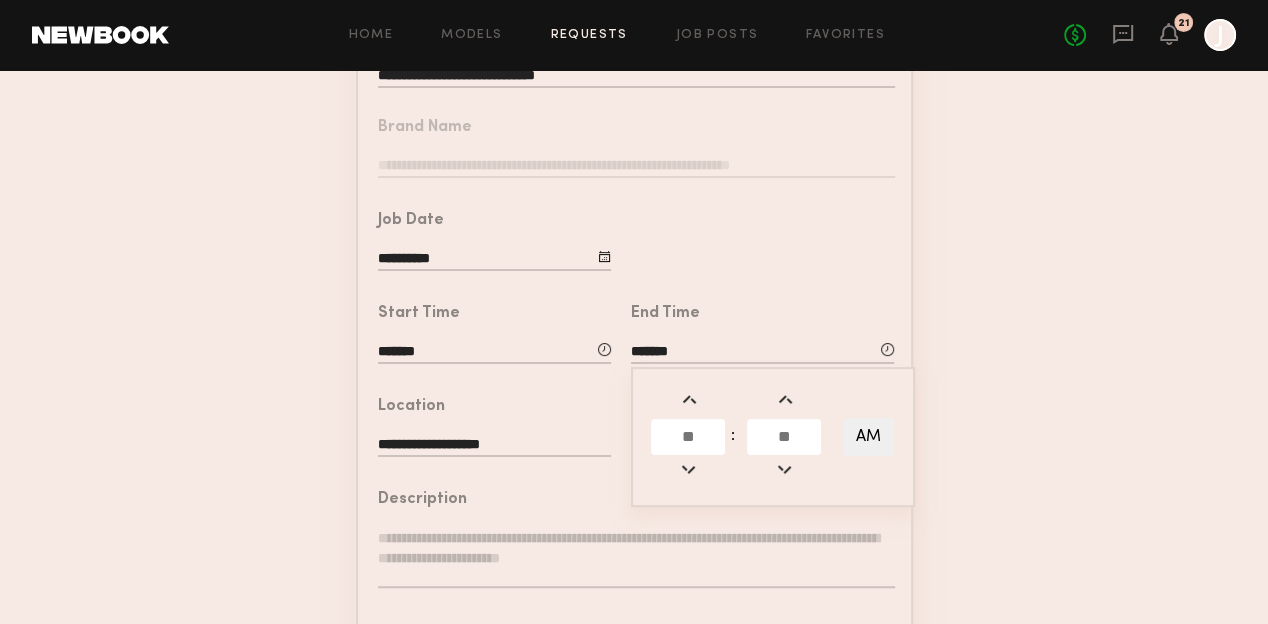 type on "**" 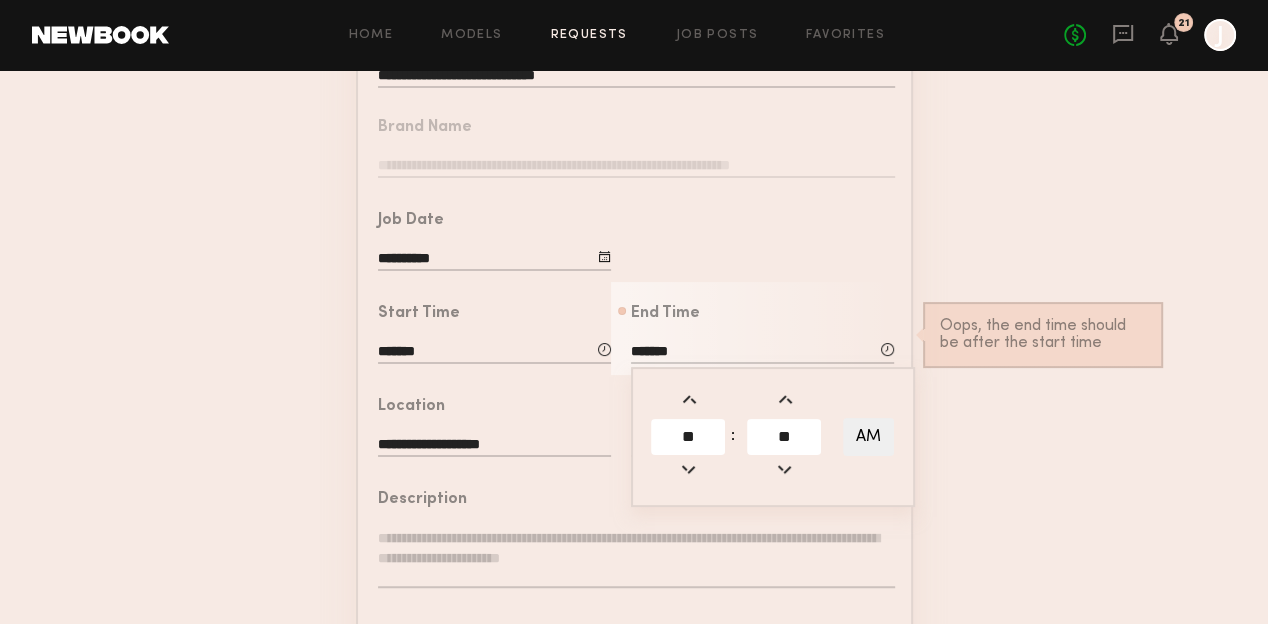 click 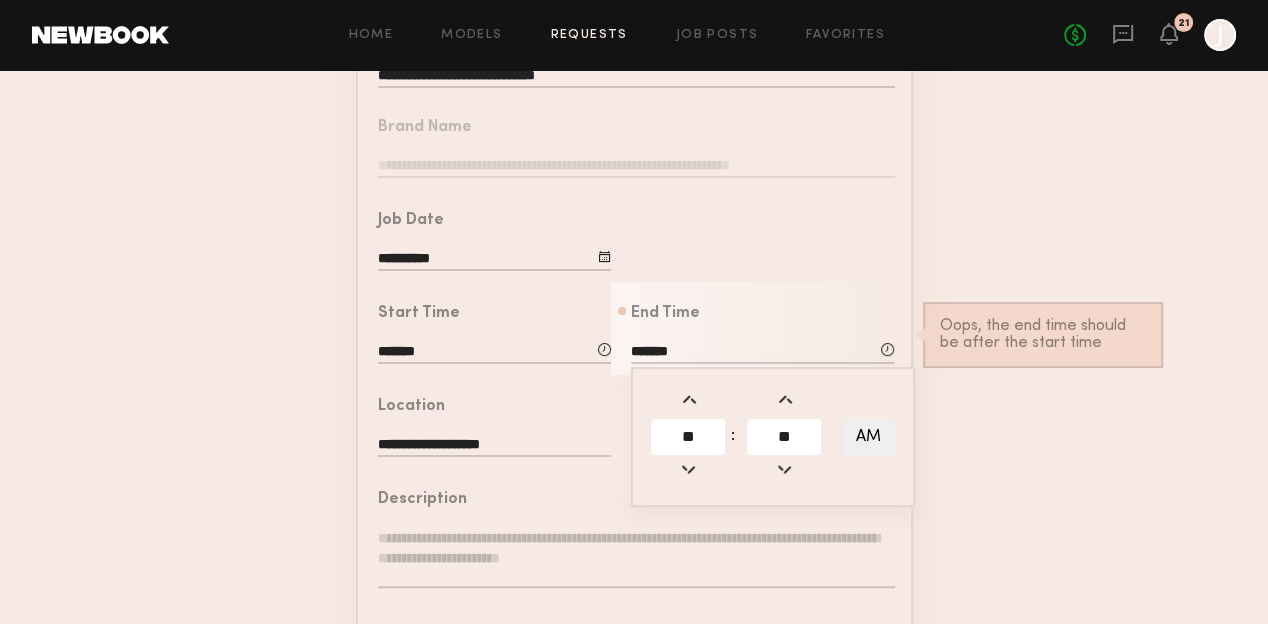 type on "*******" 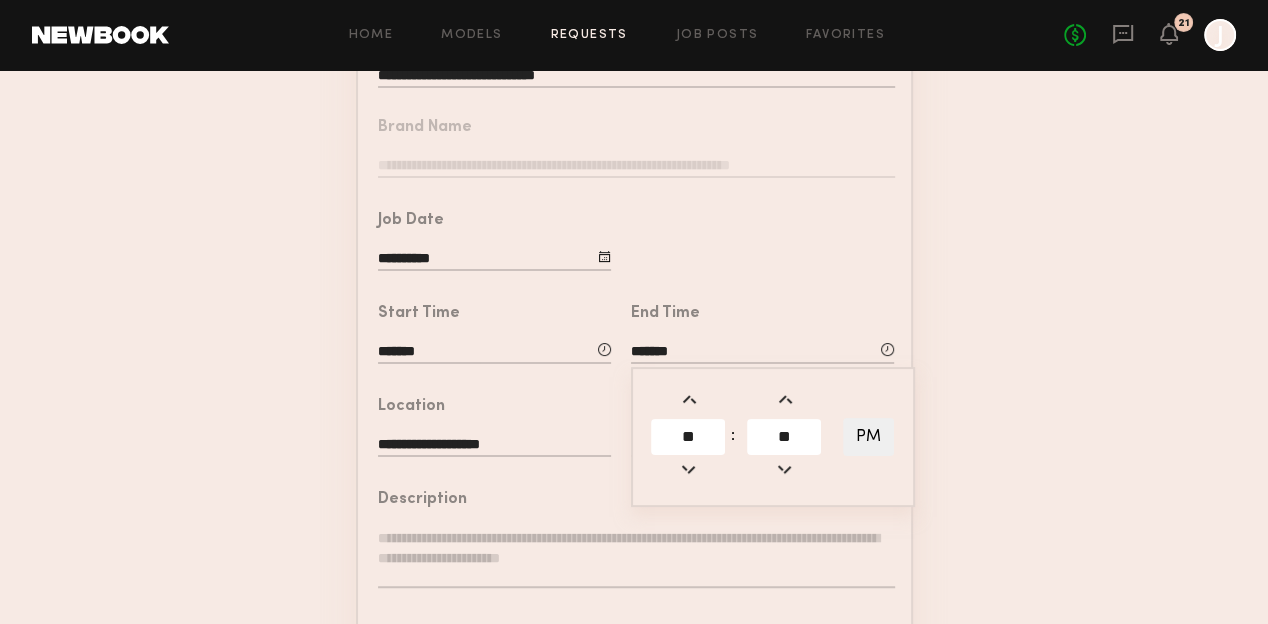 click on "**********" 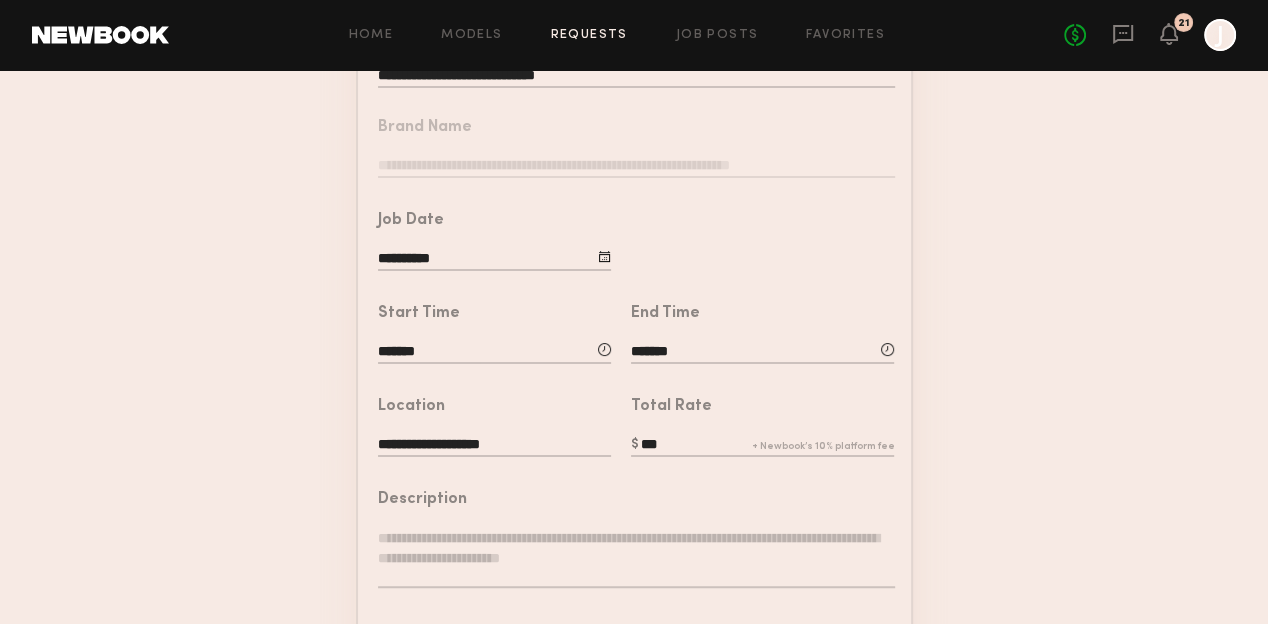 click 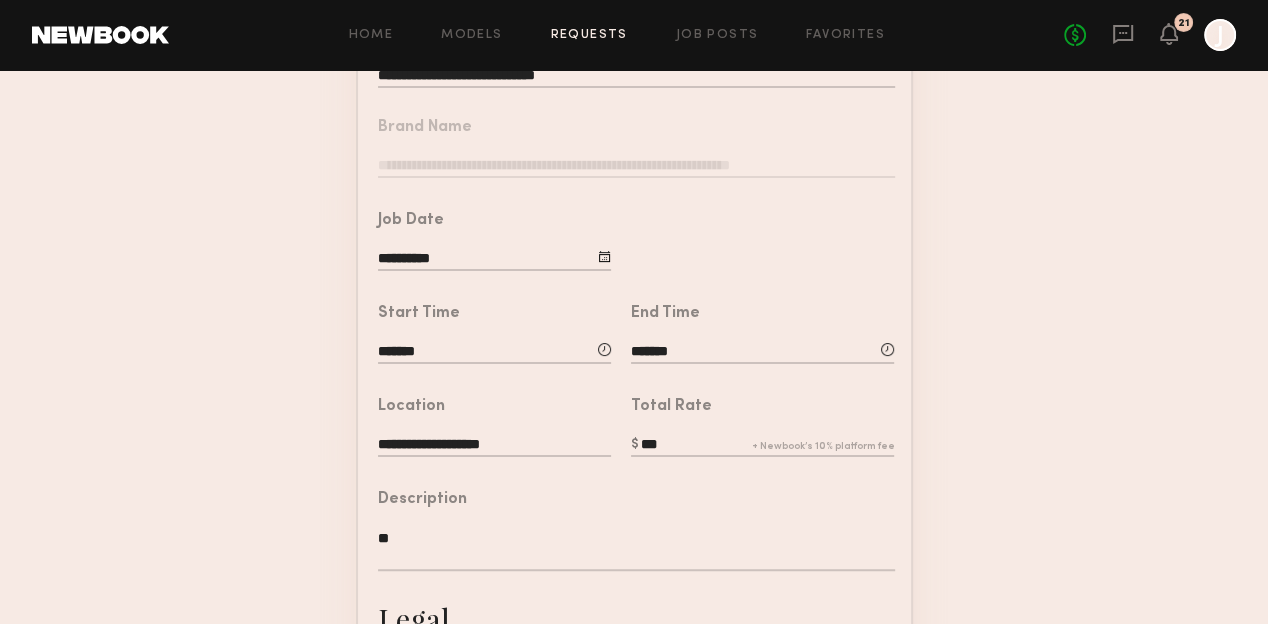 type on "*" 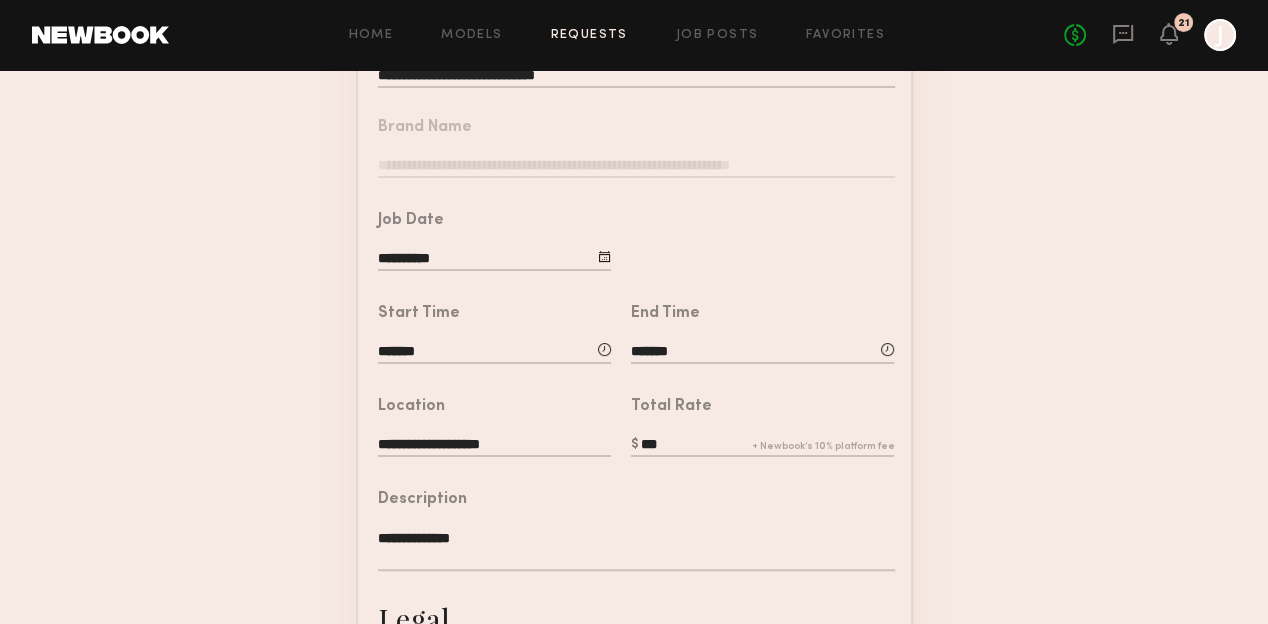 click 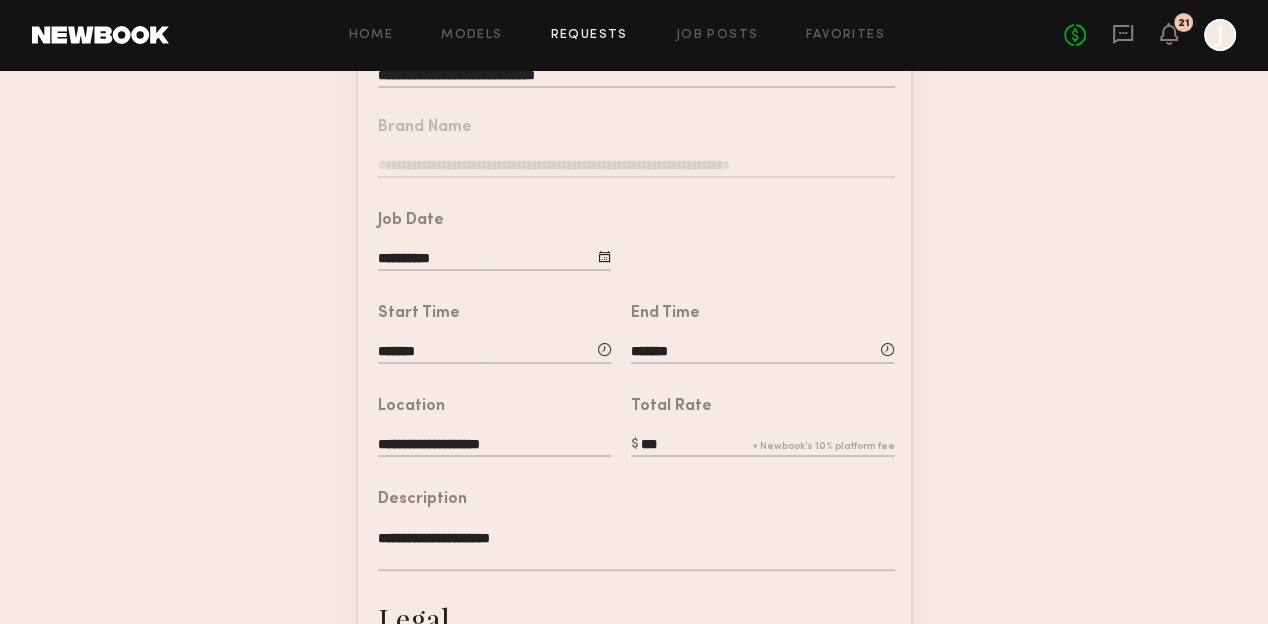click on "**********" 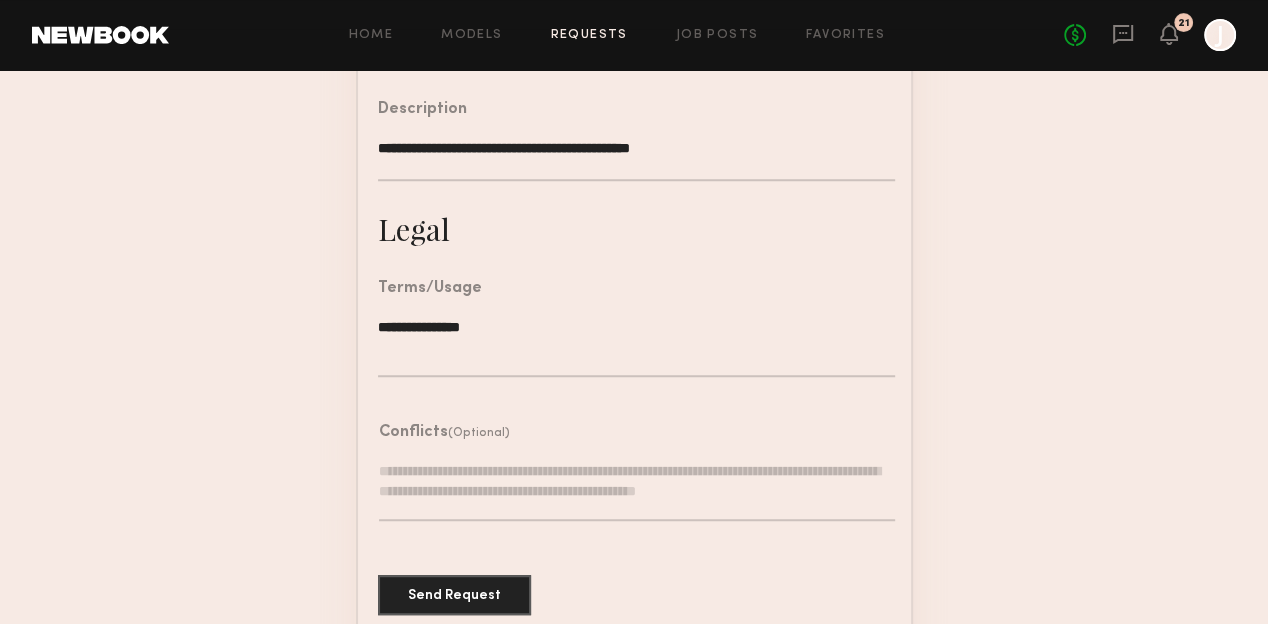 scroll, scrollTop: 648, scrollLeft: 0, axis: vertical 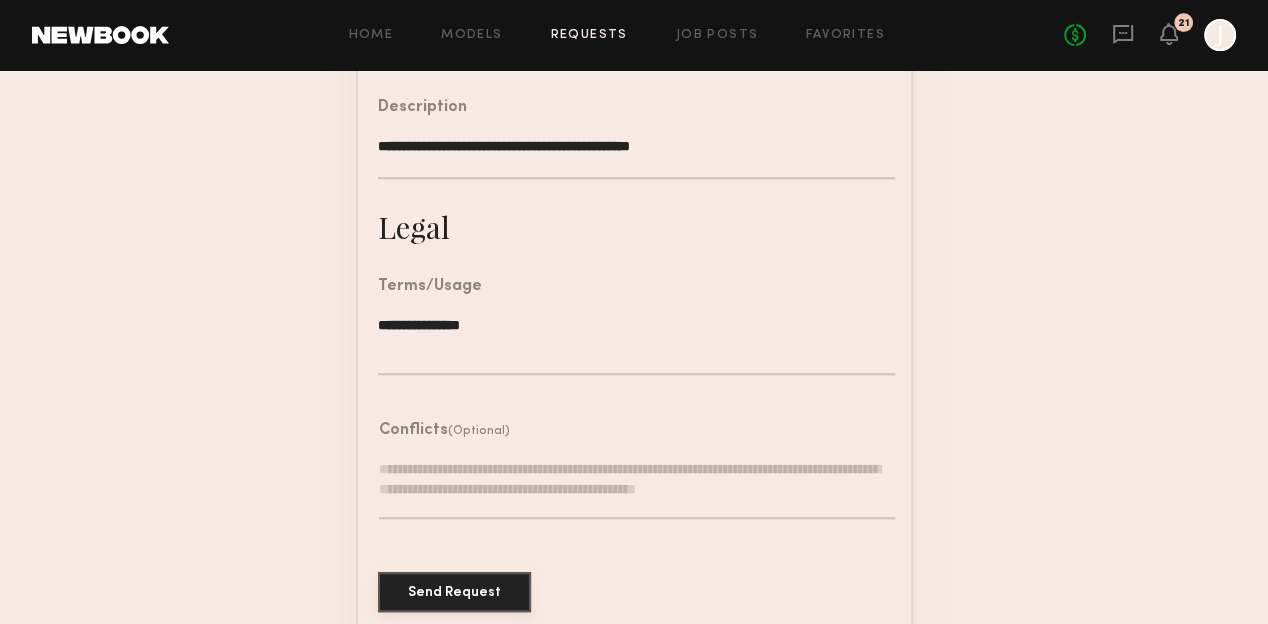 type on "**********" 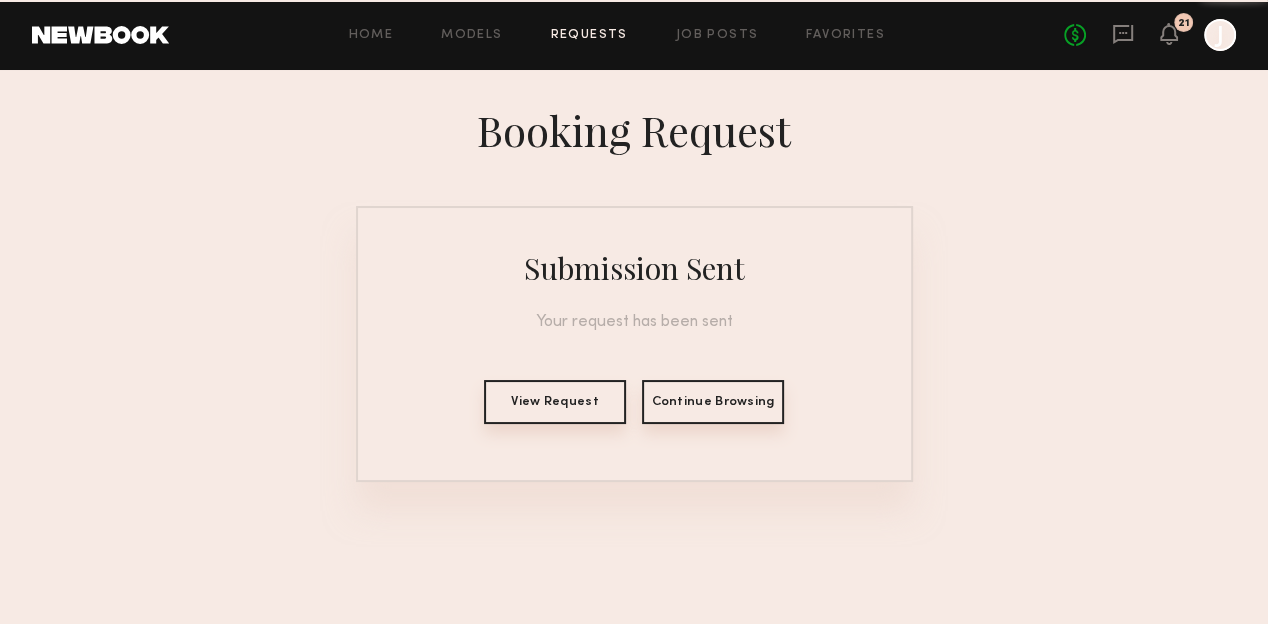 scroll, scrollTop: 0, scrollLeft: 0, axis: both 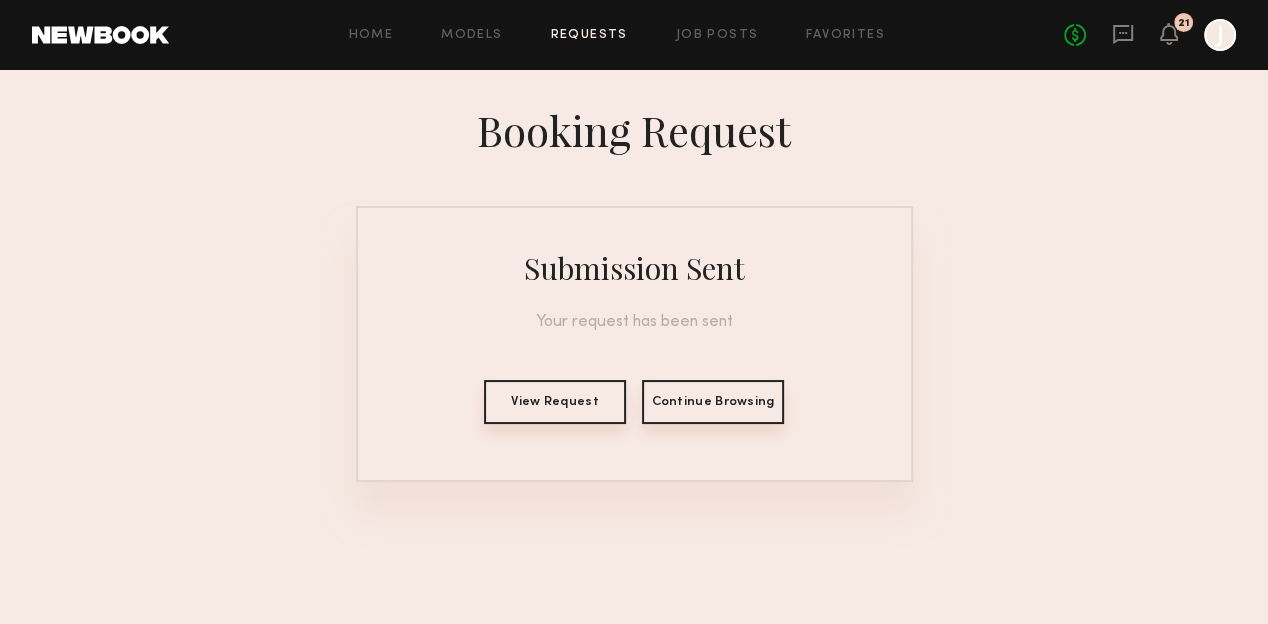 click on "Requests" 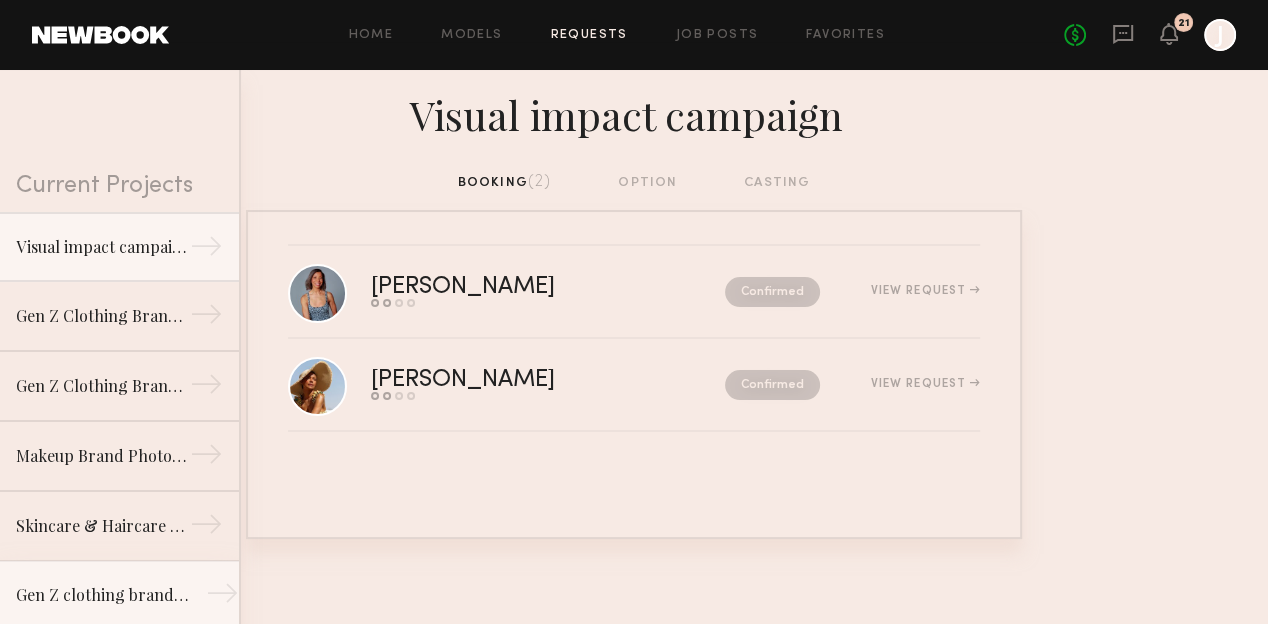 click on "Gen Z clothing brand photoshoot →" 